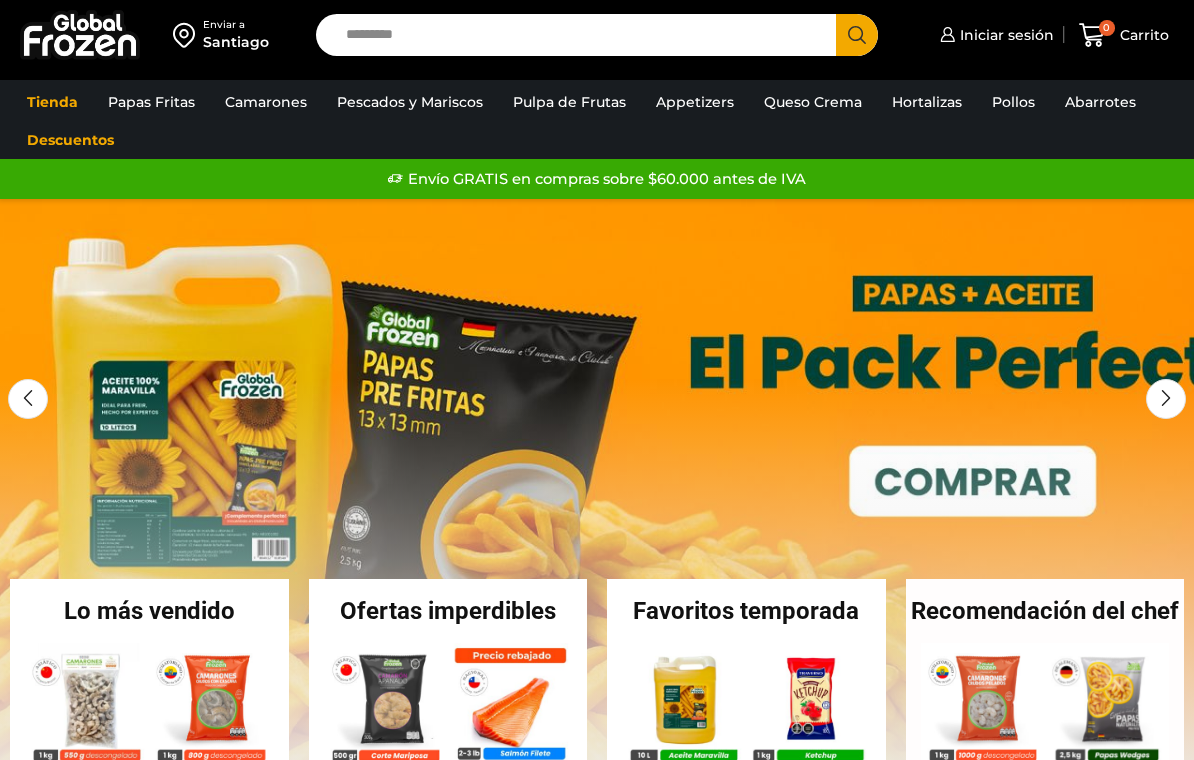 scroll, scrollTop: 0, scrollLeft: 0, axis: both 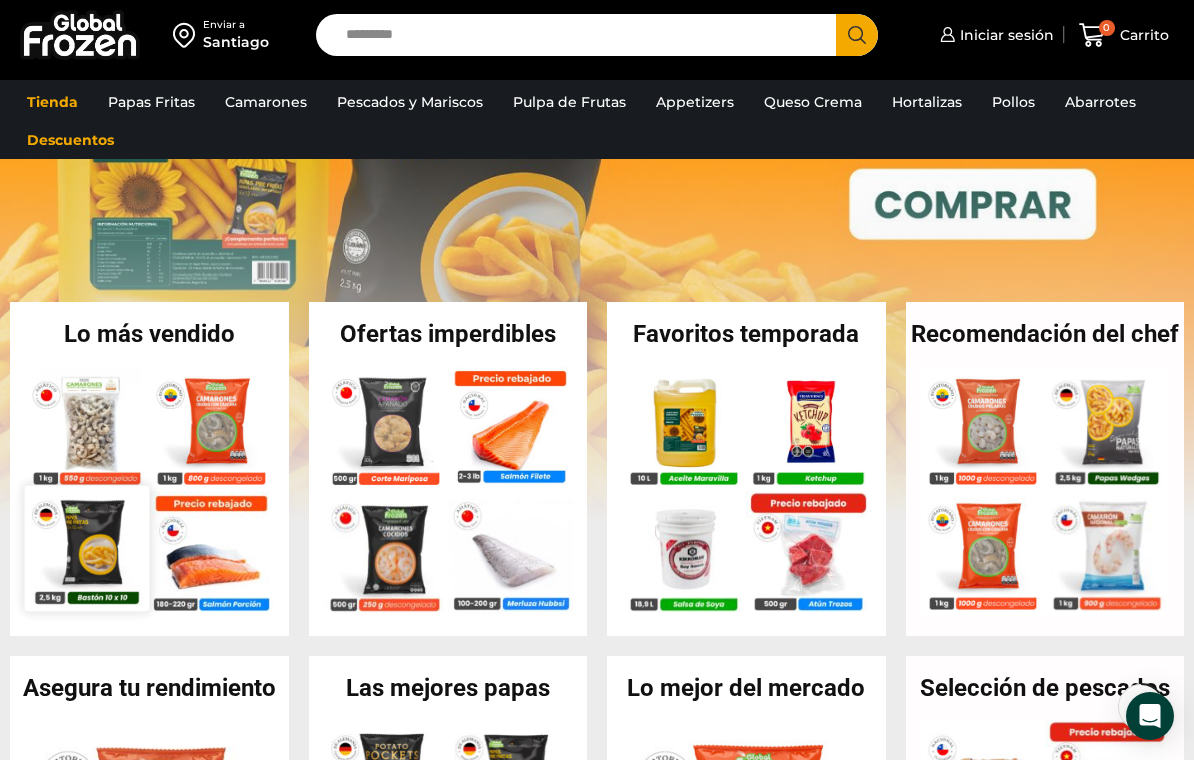 click at bounding box center (87, 548) 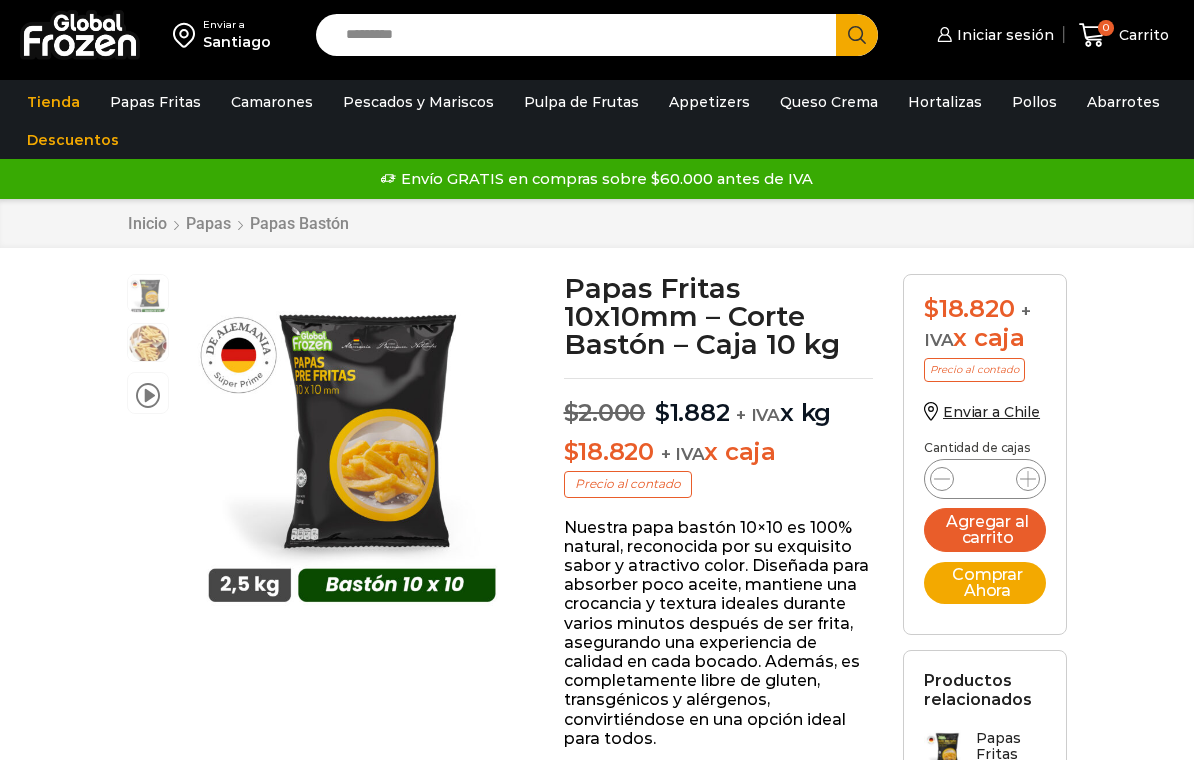 scroll, scrollTop: 0, scrollLeft: 0, axis: both 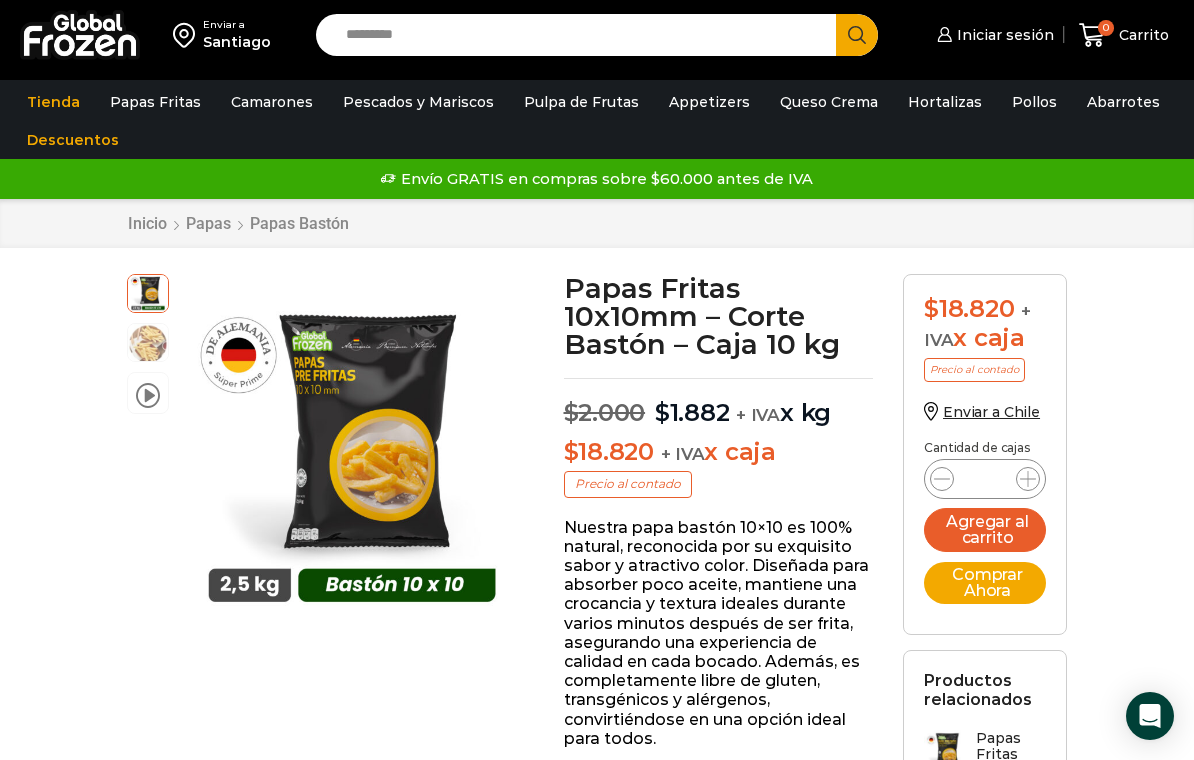 click on "Search input" at bounding box center (581, 35) 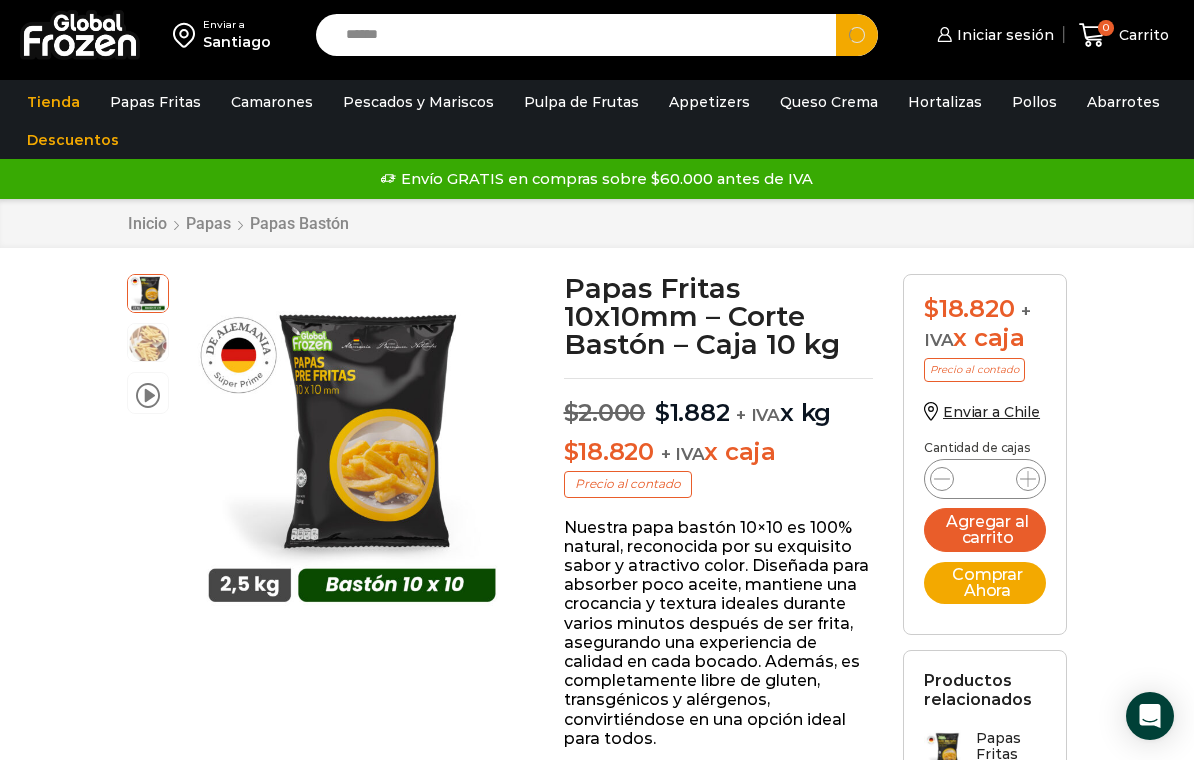 type on "******" 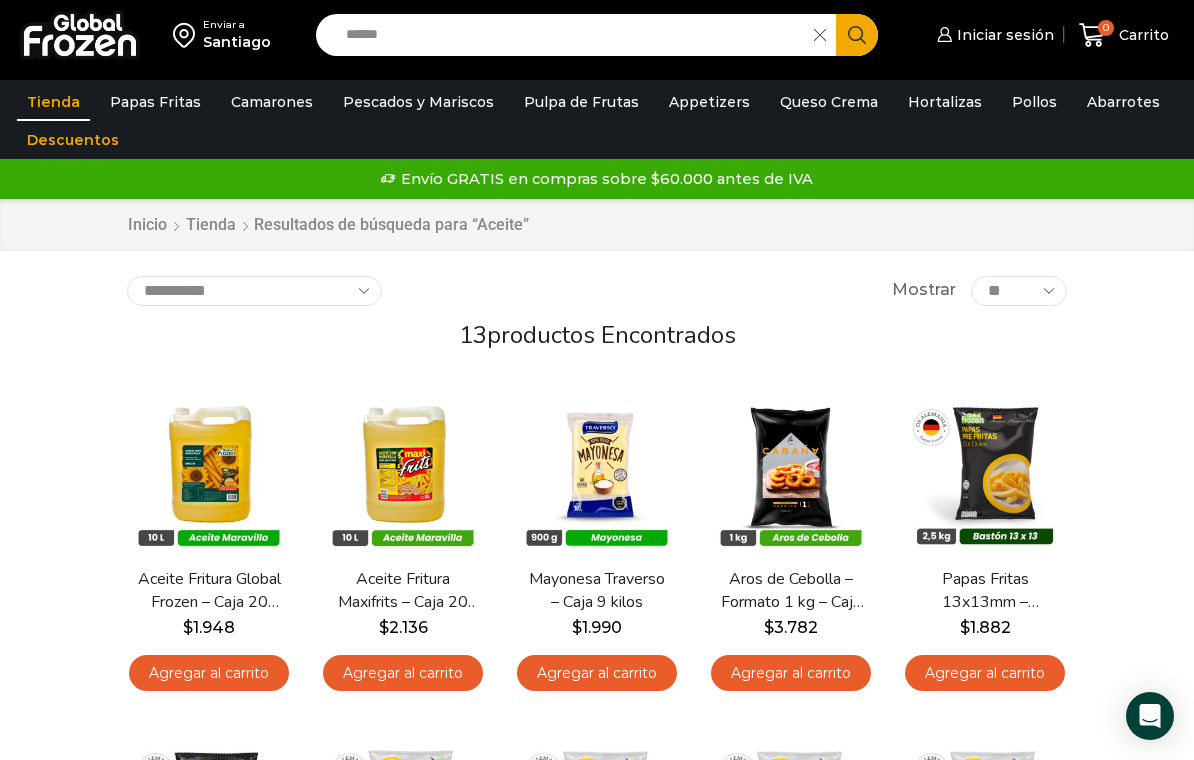 scroll, scrollTop: 0, scrollLeft: 0, axis: both 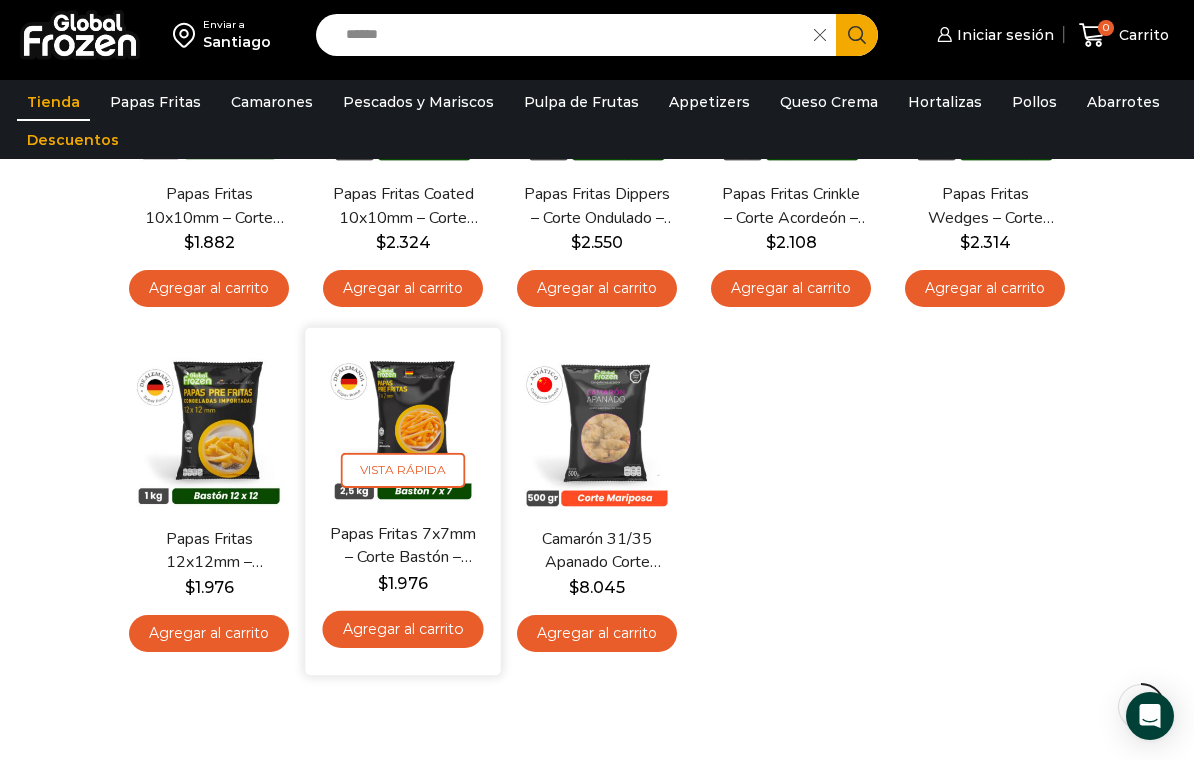click on "Papas Fritas 7x7mm – Corte Bastón – Caja 10 kg" at bounding box center [403, 546] 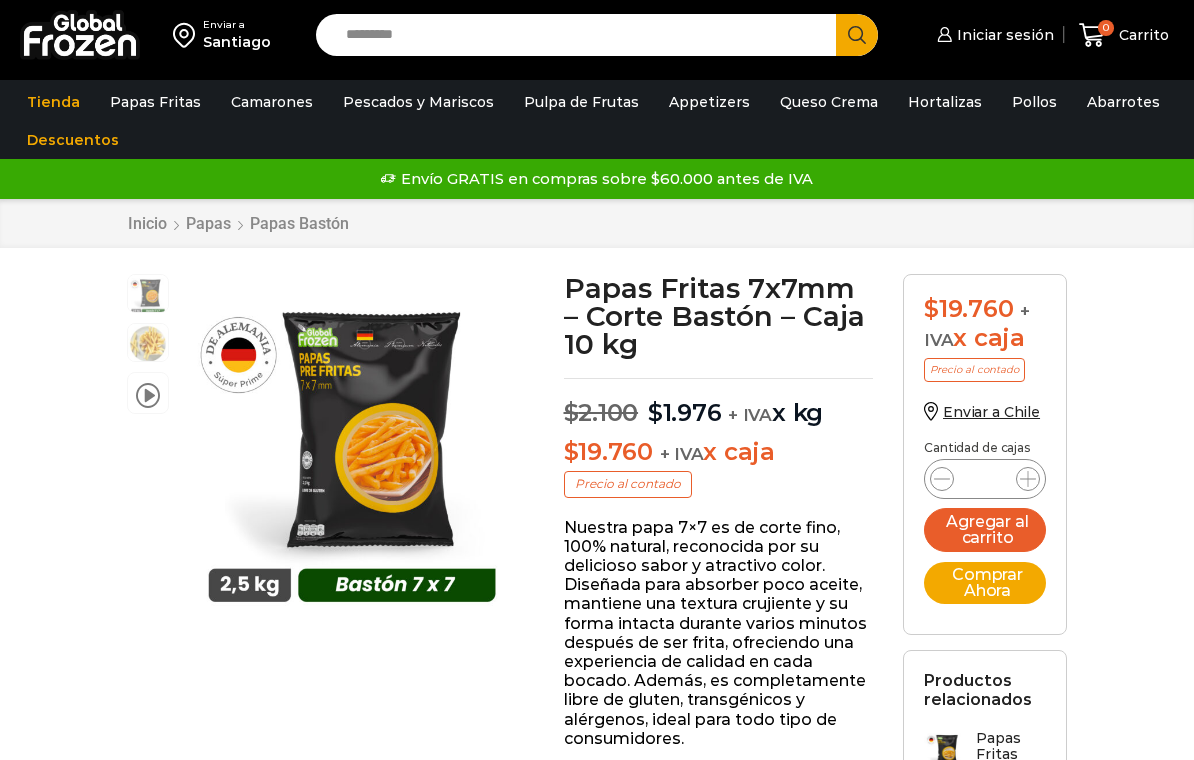 scroll, scrollTop: 0, scrollLeft: 0, axis: both 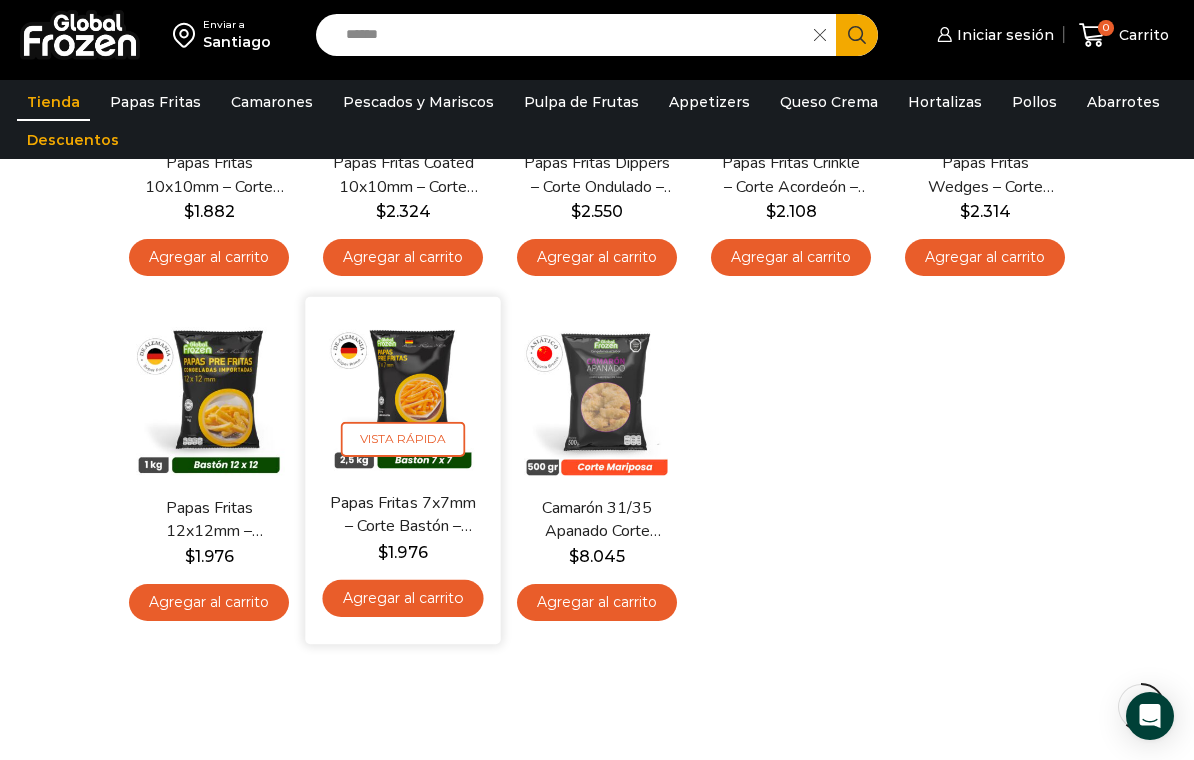 click on "Papas Fritas 7x7mm – Corte Bastón – Caja 10 kg" at bounding box center [403, 515] 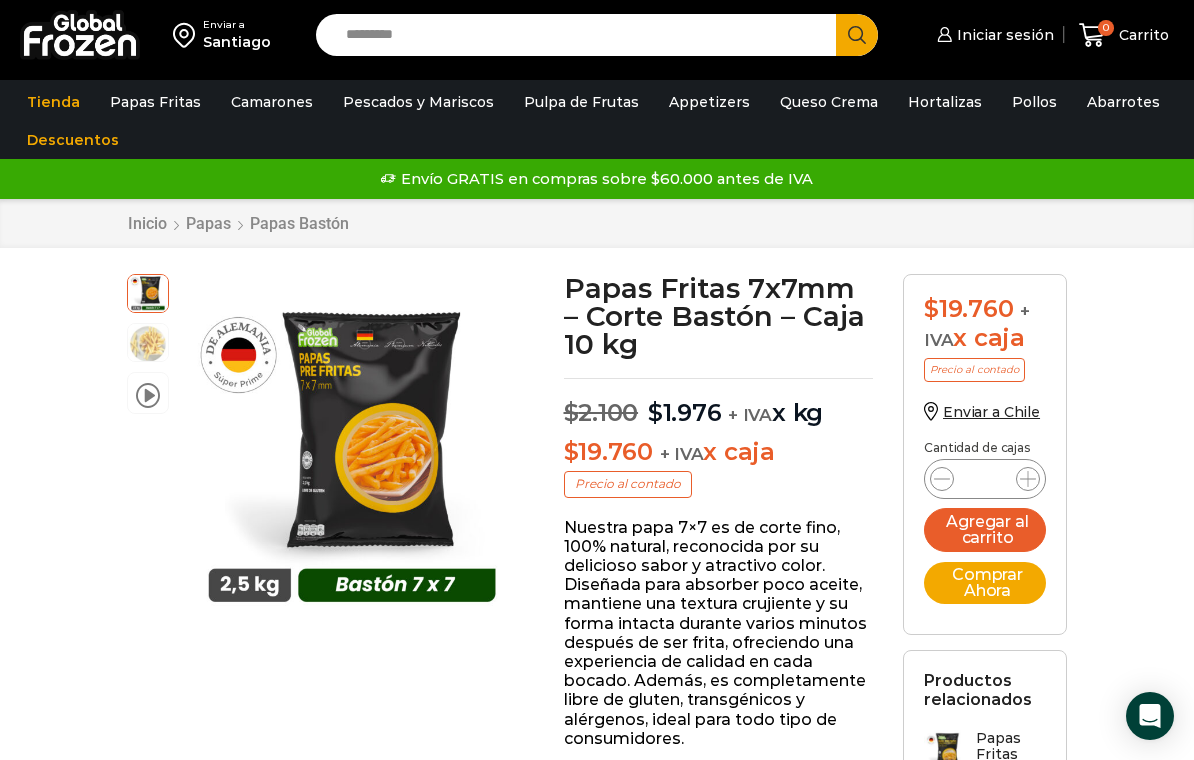 scroll, scrollTop: 0, scrollLeft: 0, axis: both 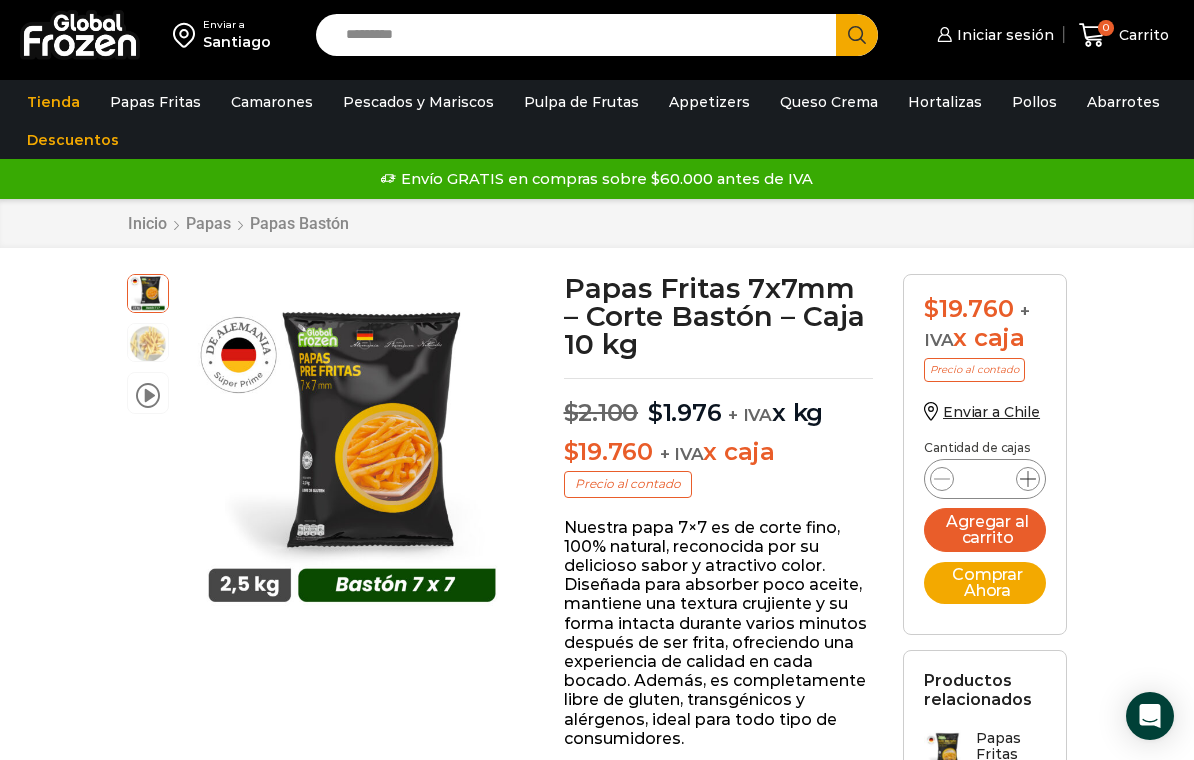 click 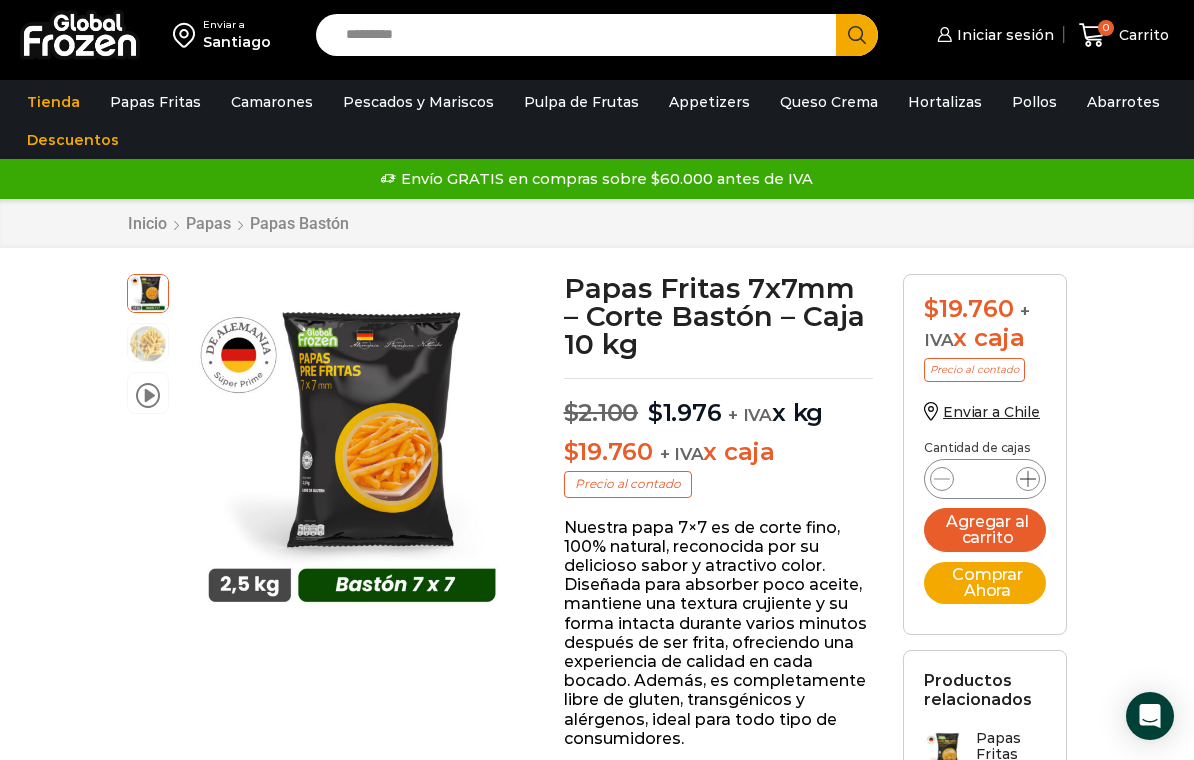 click 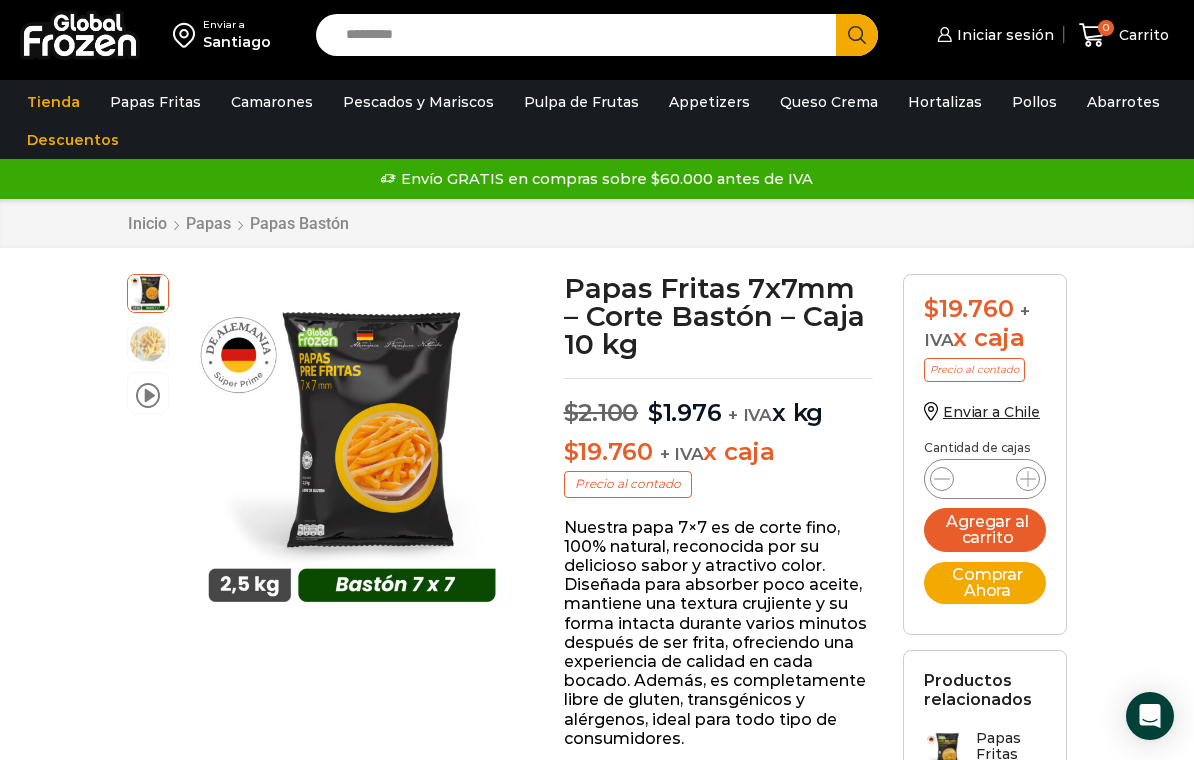 click on "Papas Fritas 7x7mm - Corte Bastón - Caja 10 kg cantidad
*" at bounding box center (985, 479) 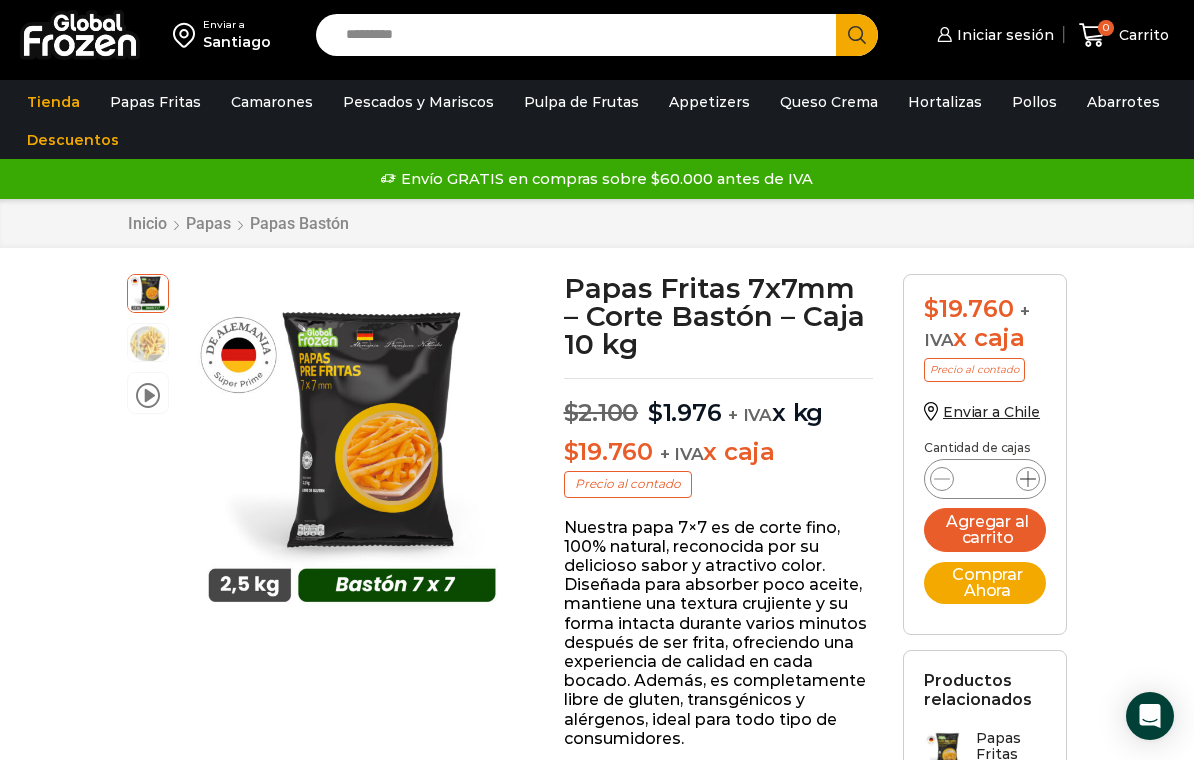 click at bounding box center (1028, 479) 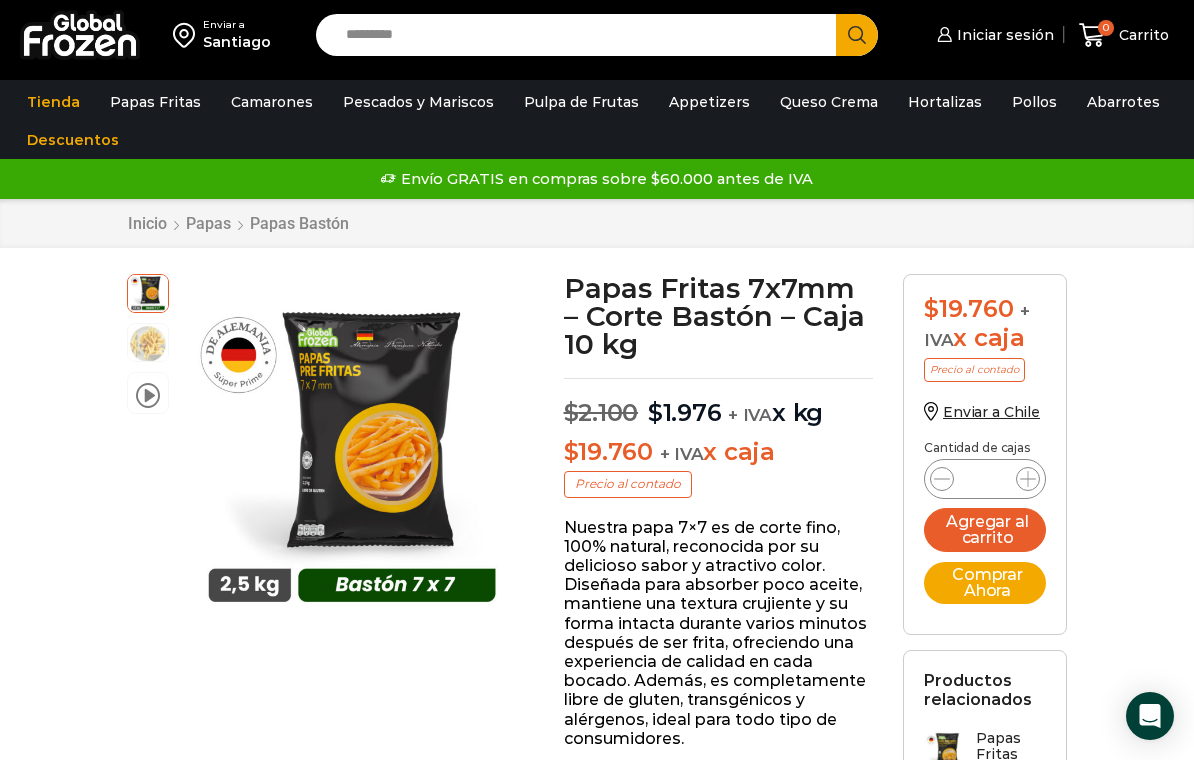 click on "Papas Fritas 7x7mm - Corte Bastón - Caja 10 kg cantidad
**" at bounding box center [985, 479] 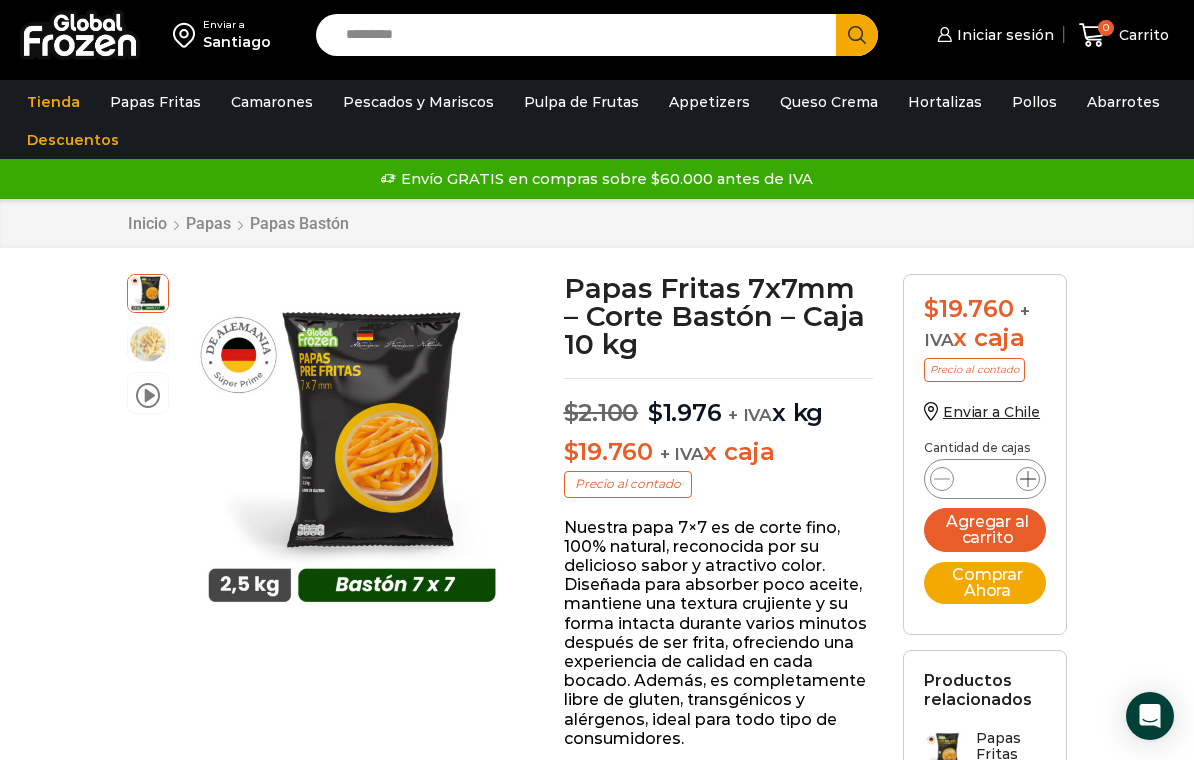 click at bounding box center [1028, 479] 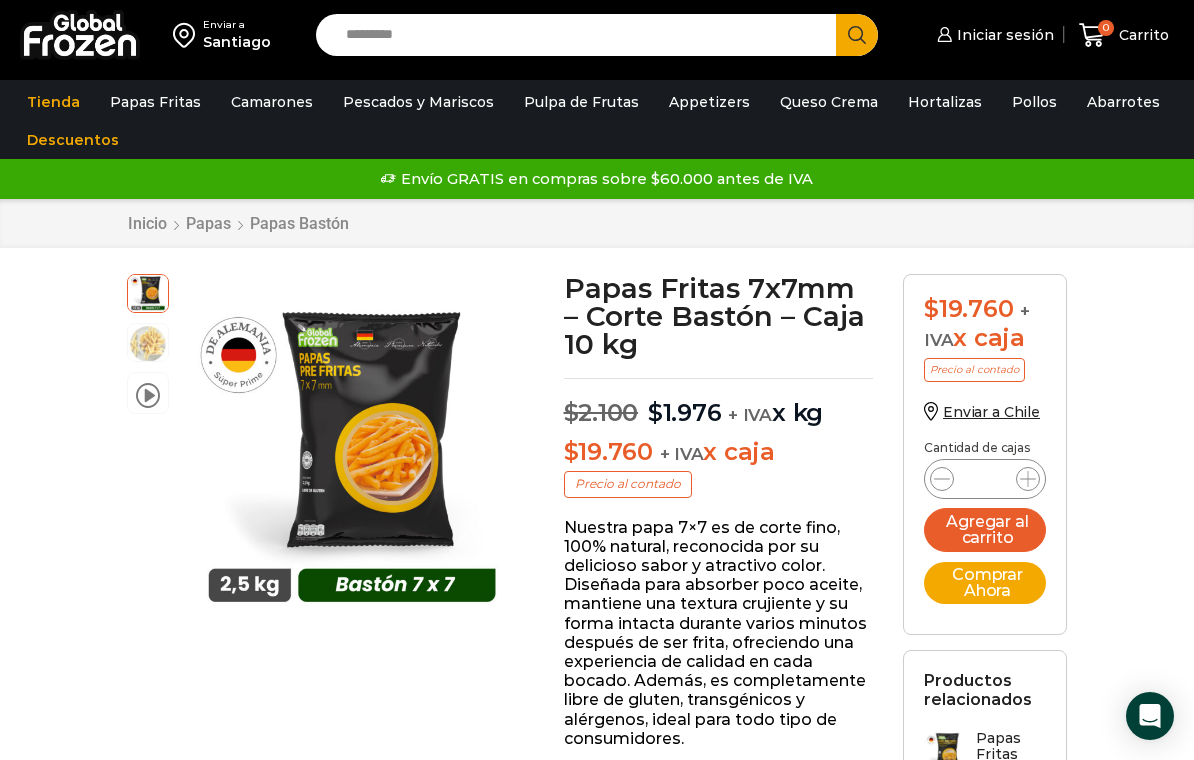 click on "Papas Fritas 7x7mm - Corte Bastón - Caja 10 kg cantidad
**" at bounding box center (985, 479) 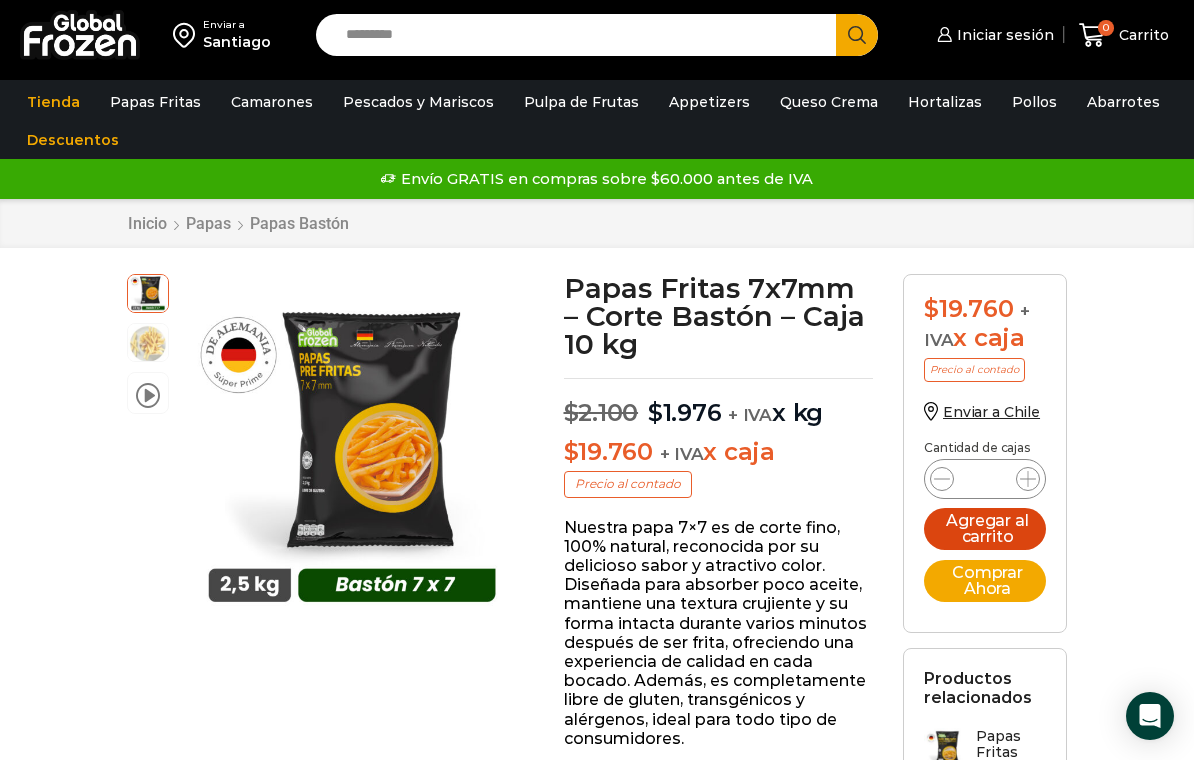 click on "Agregar al carrito" at bounding box center [985, 529] 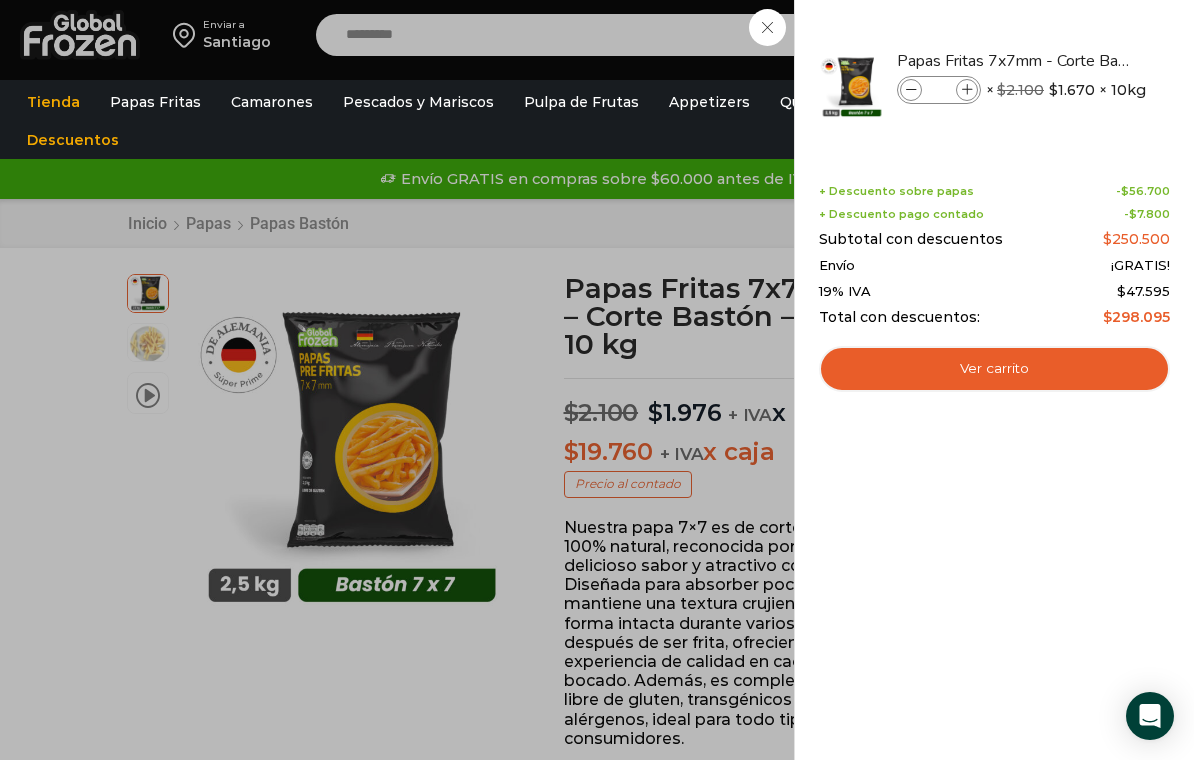 click on "15
Carrito
15
15
Shopping Cart" at bounding box center [1124, 35] 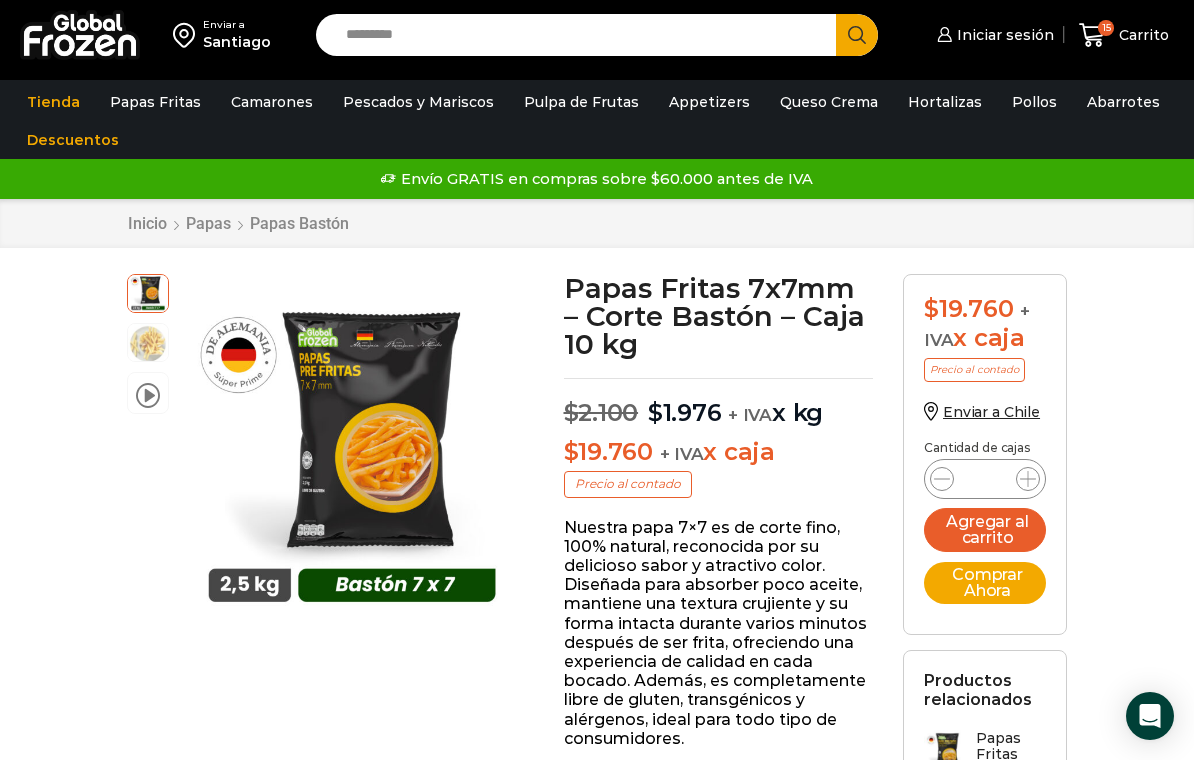 click on "Search input" at bounding box center [581, 35] 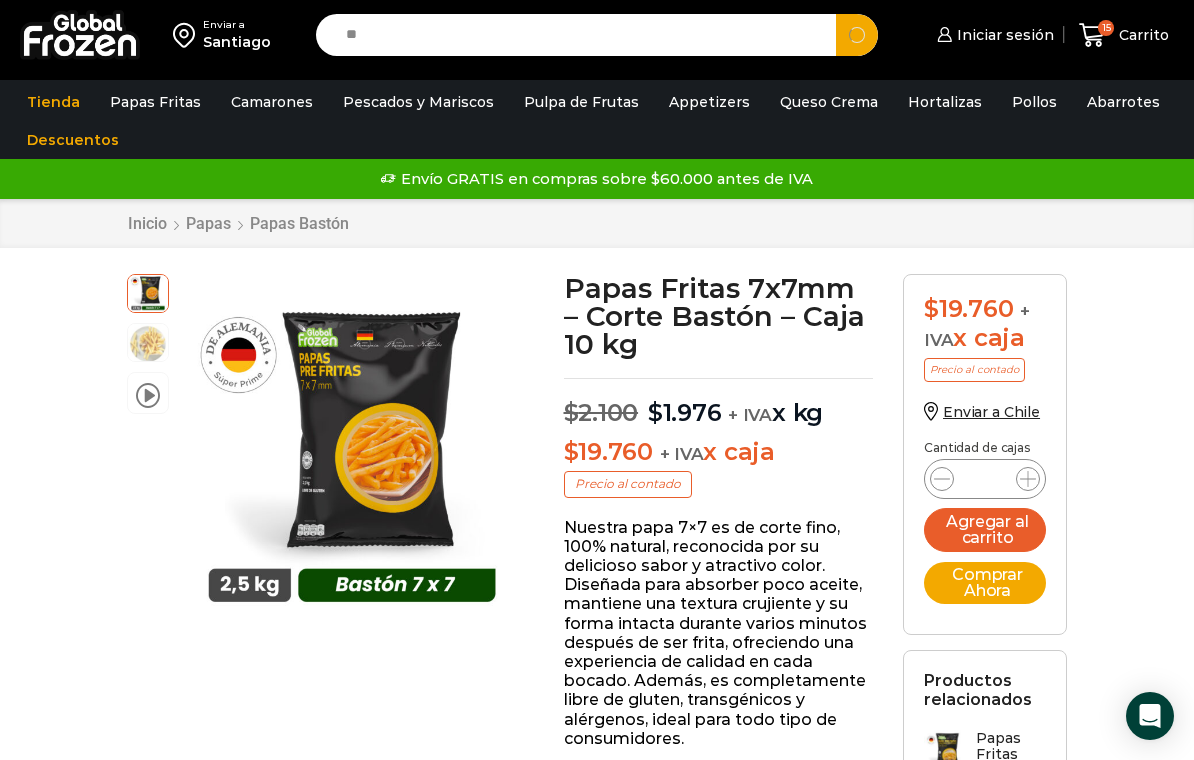 type on "*" 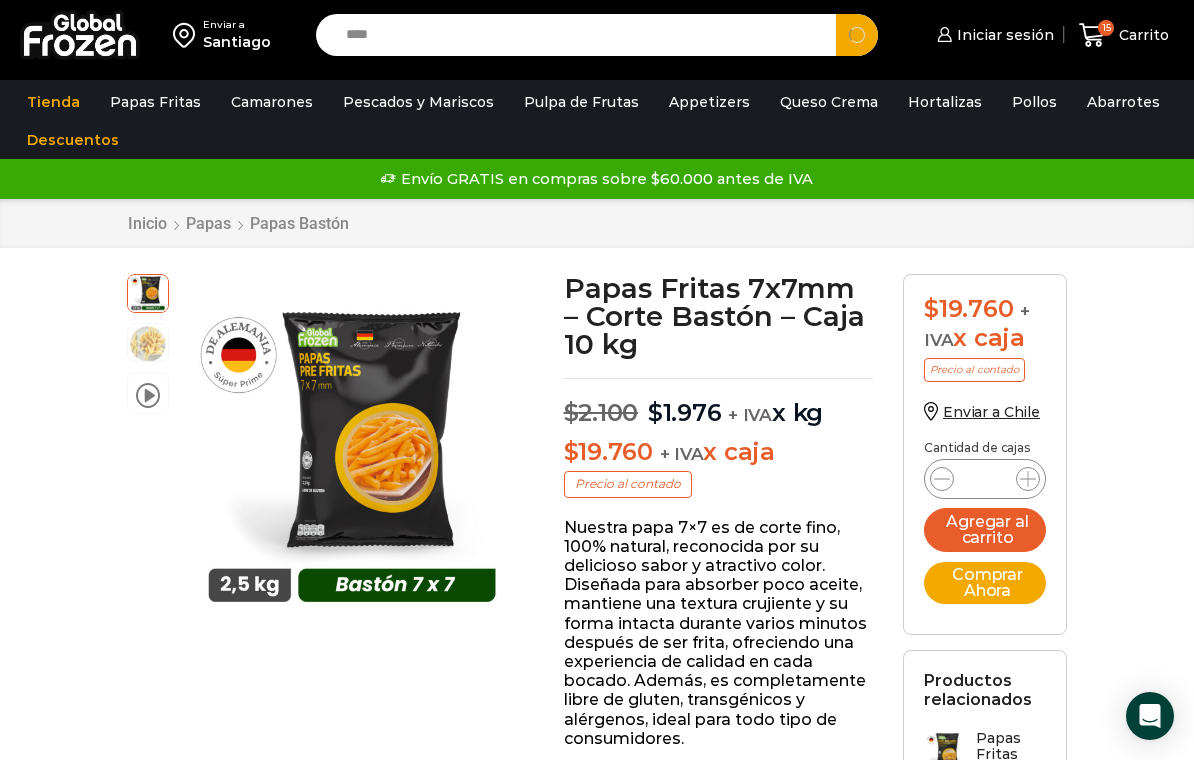 type on "****" 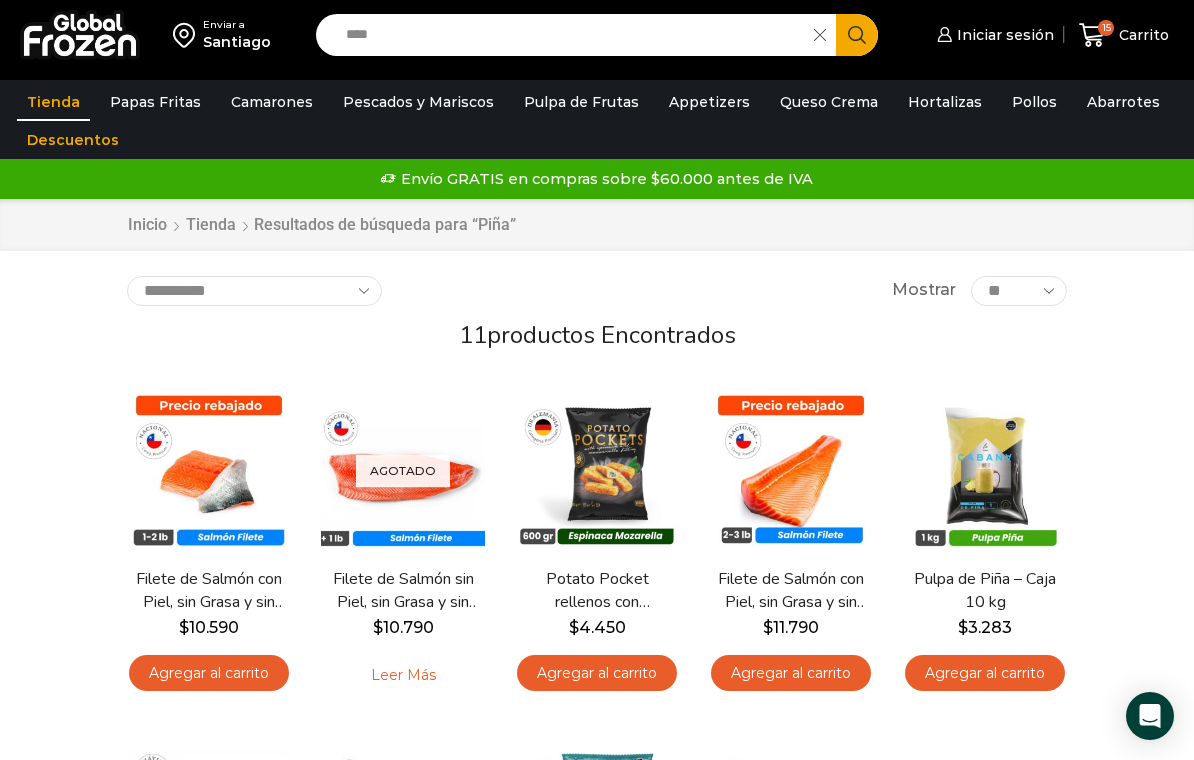 scroll, scrollTop: 0, scrollLeft: 0, axis: both 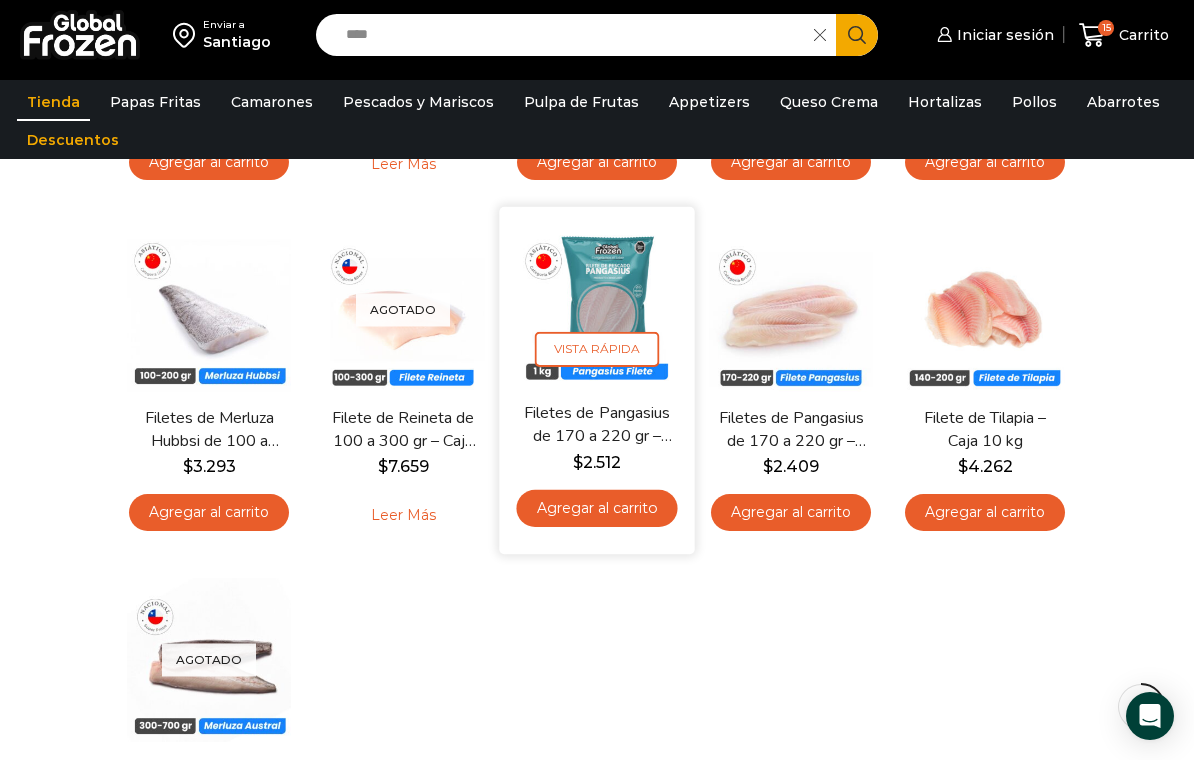 click on "Filetes de Pangasius de 170 a 220 gr – Gold – Caja 10 kg" at bounding box center (597, 425) 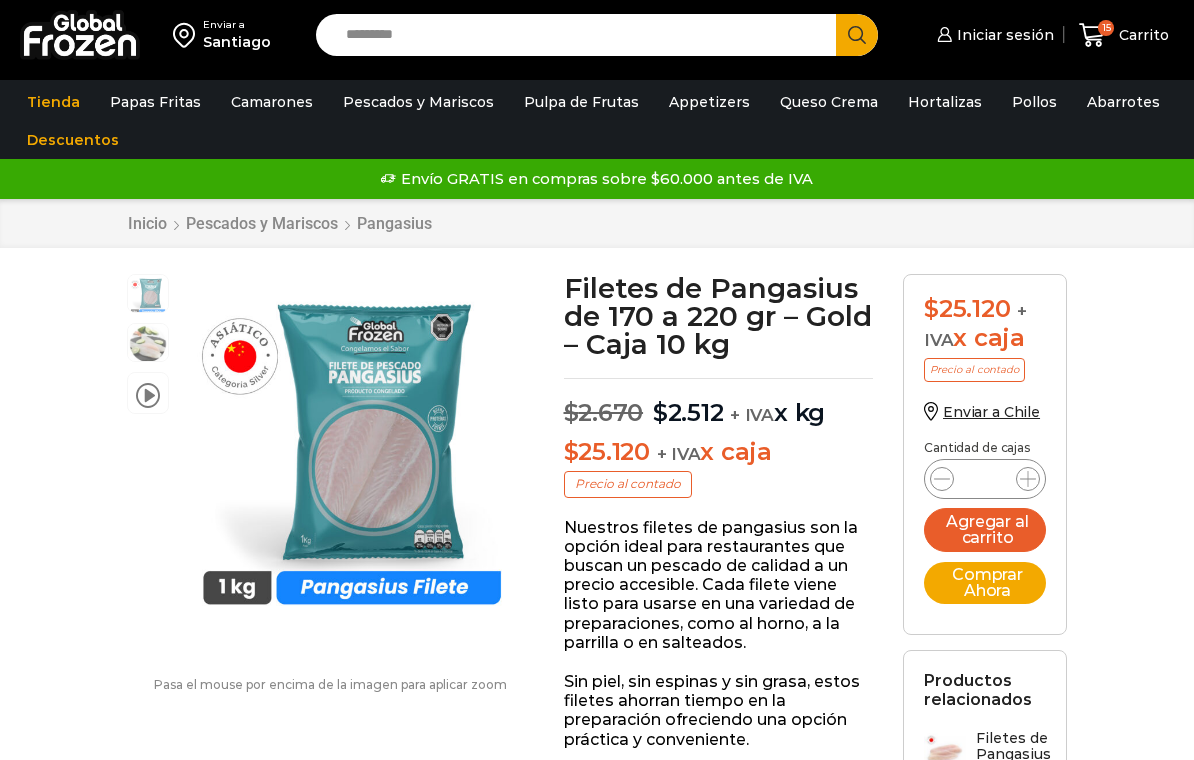 scroll, scrollTop: 0, scrollLeft: 0, axis: both 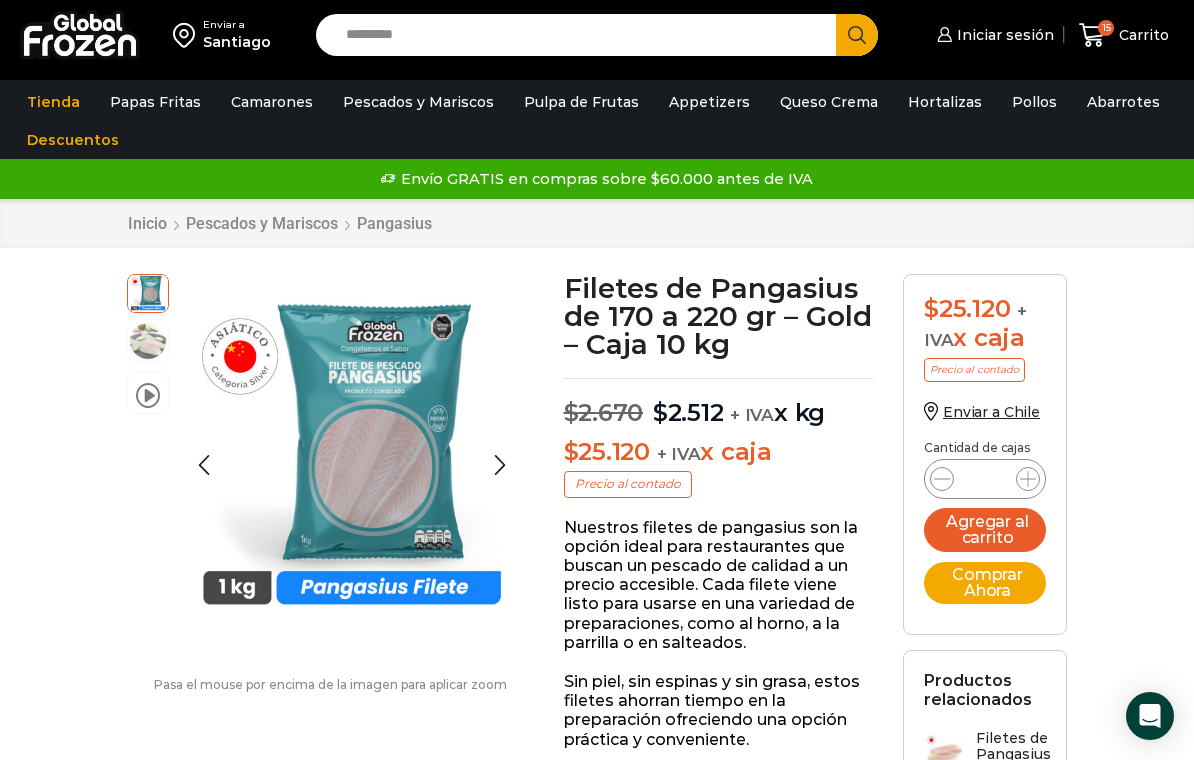 click at bounding box center (148, 341) 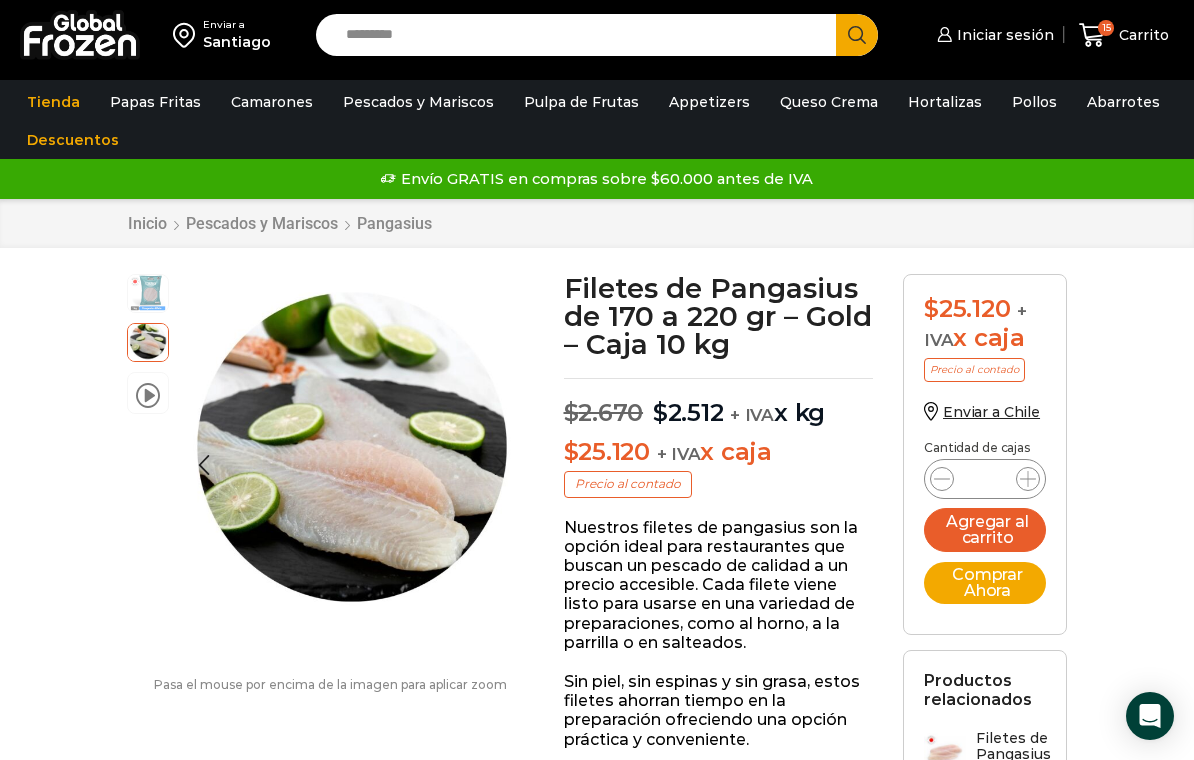 click at bounding box center (148, 292) 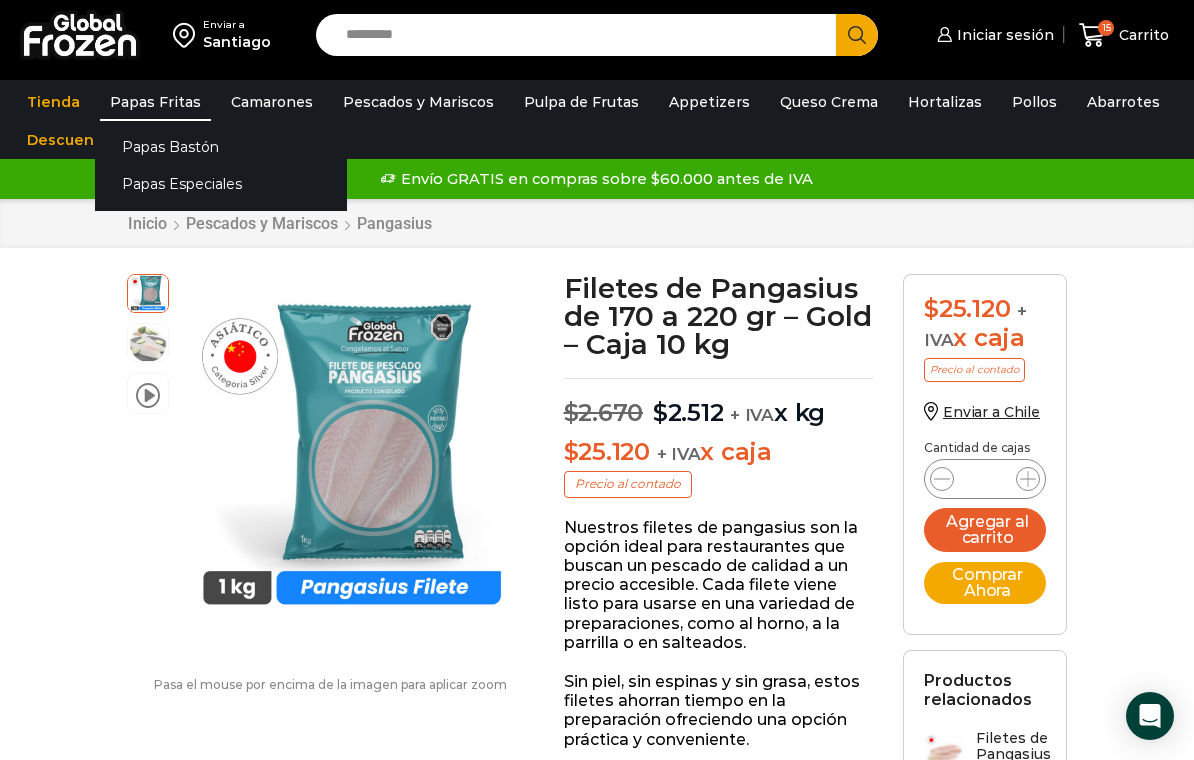 scroll, scrollTop: 2, scrollLeft: 0, axis: vertical 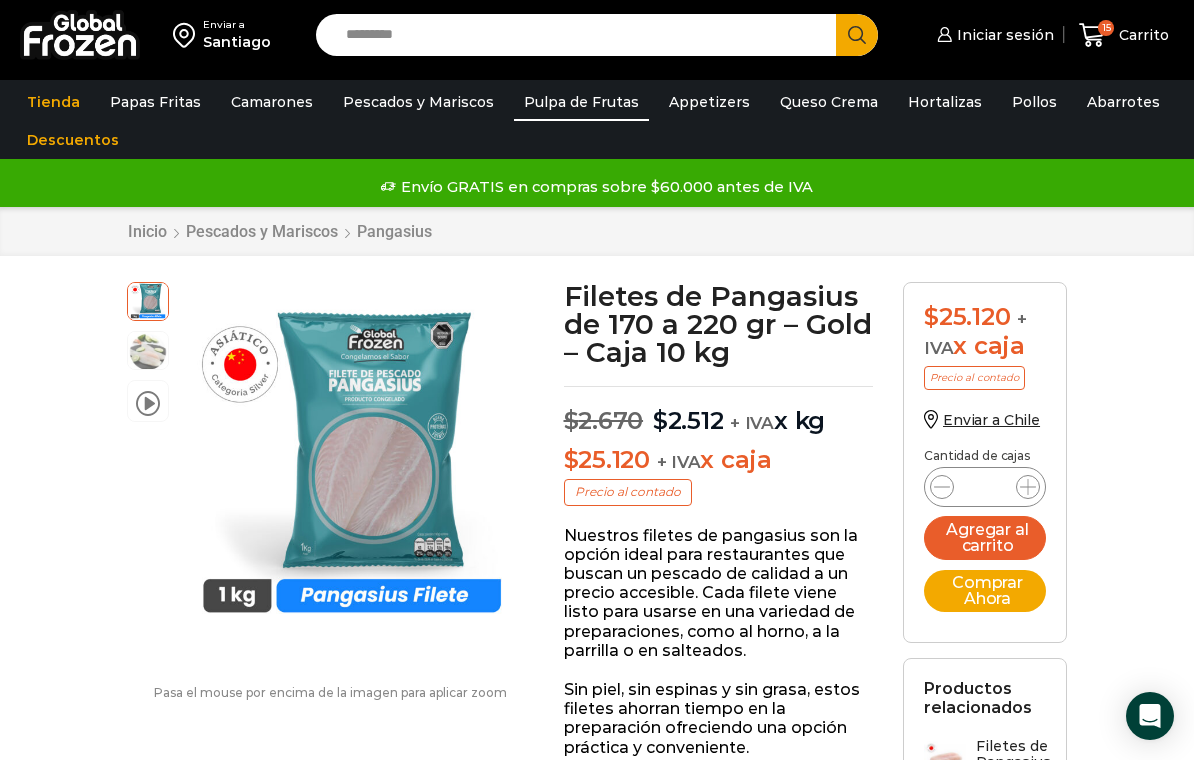 click on "Pulpa de Frutas" at bounding box center (581, 102) 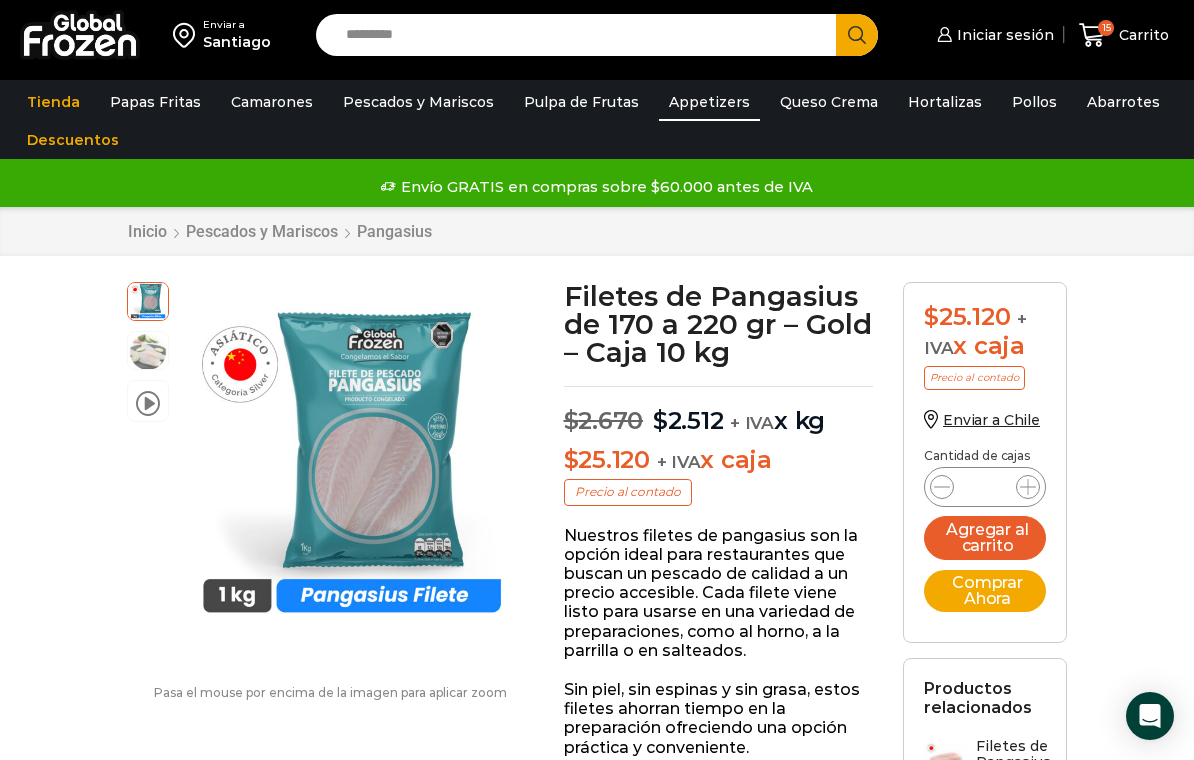 click on "Appetizers" at bounding box center [709, 102] 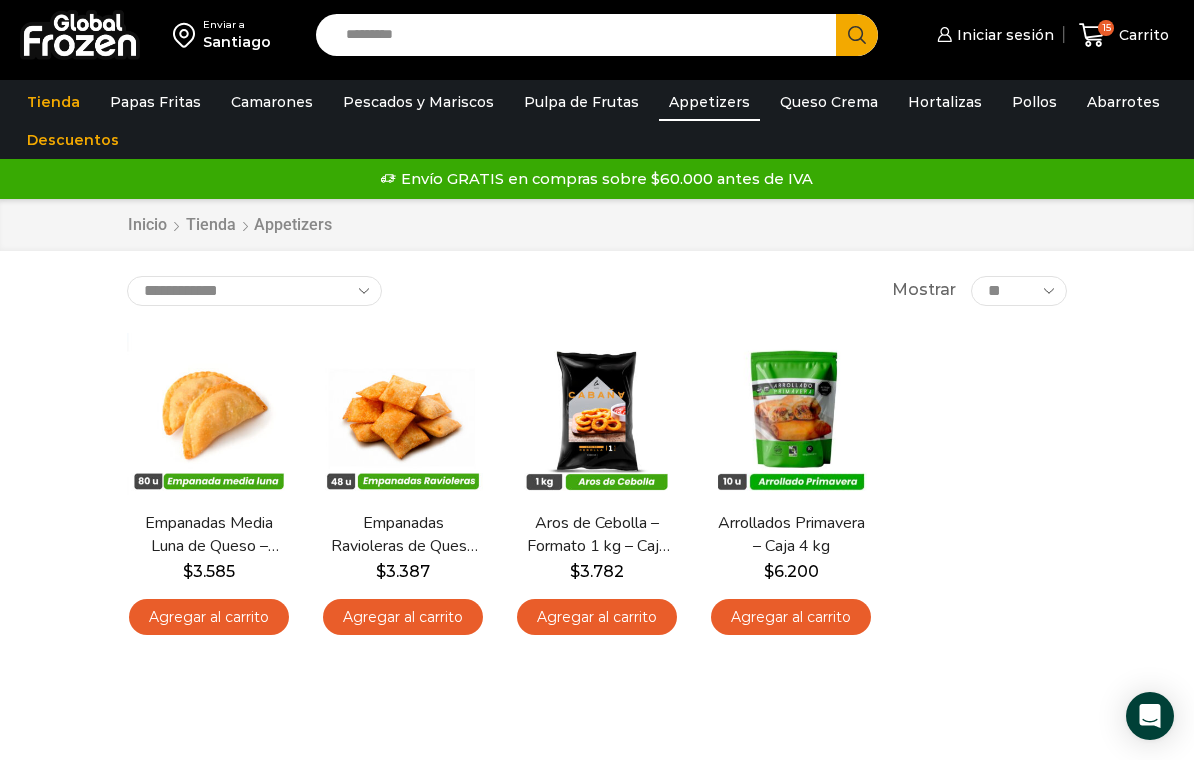 scroll, scrollTop: 0, scrollLeft: 0, axis: both 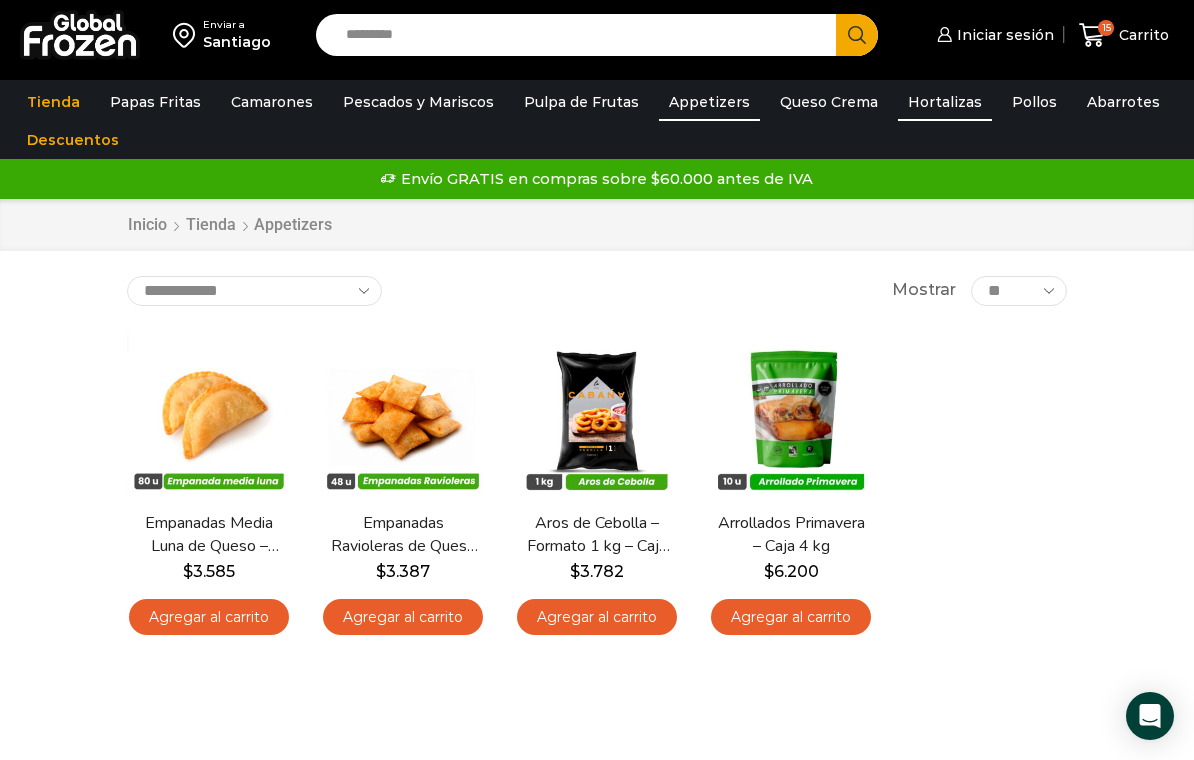 click on "Hortalizas" at bounding box center [945, 102] 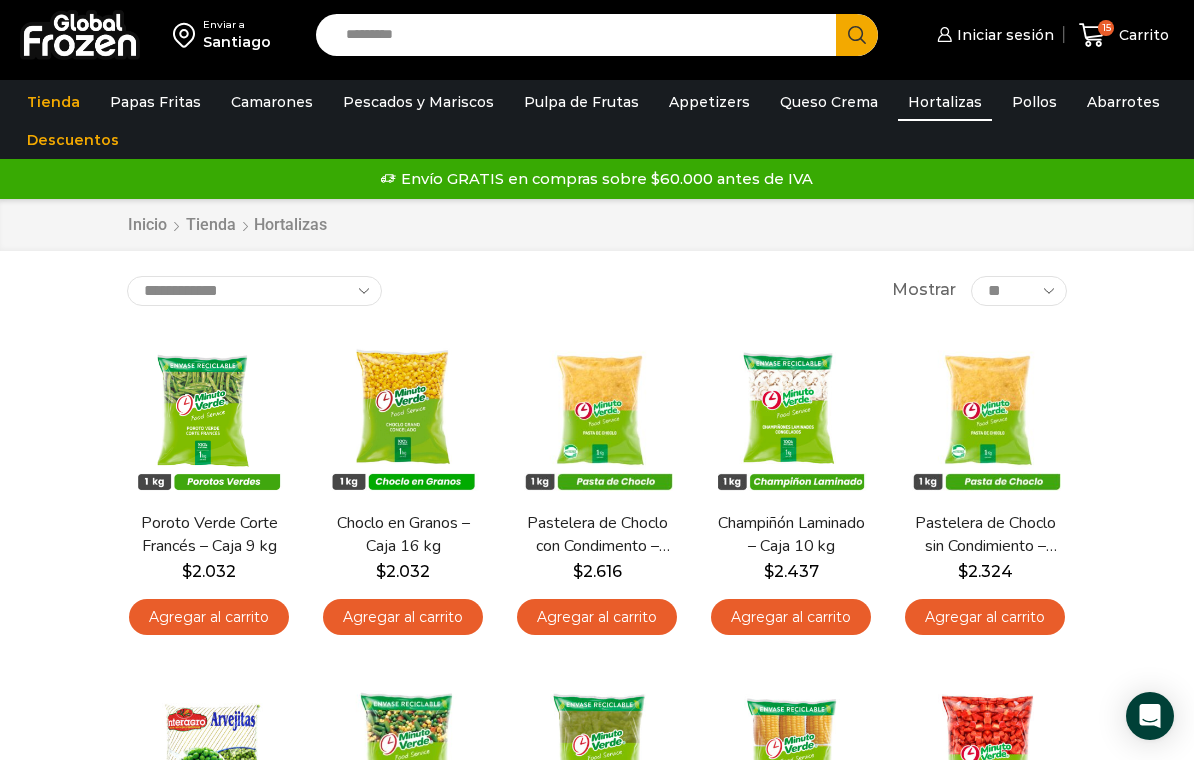 scroll, scrollTop: 0, scrollLeft: 0, axis: both 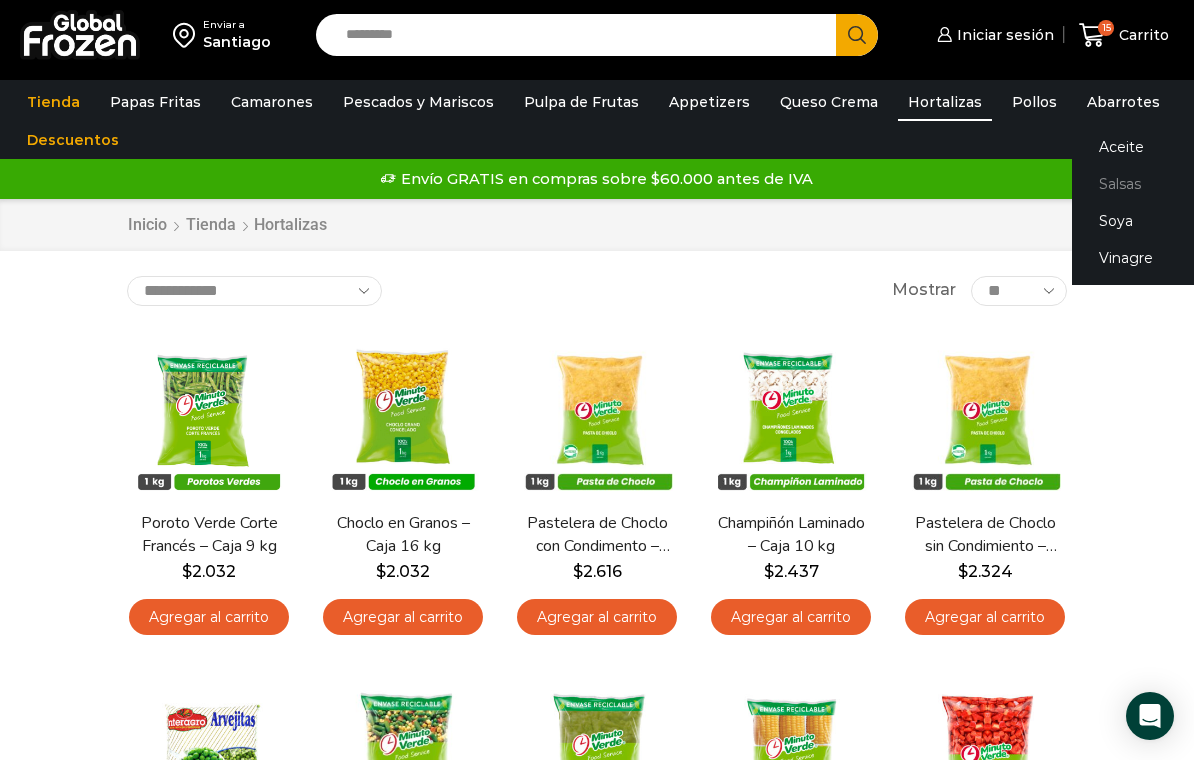 click on "Salsas" at bounding box center (1198, 184) 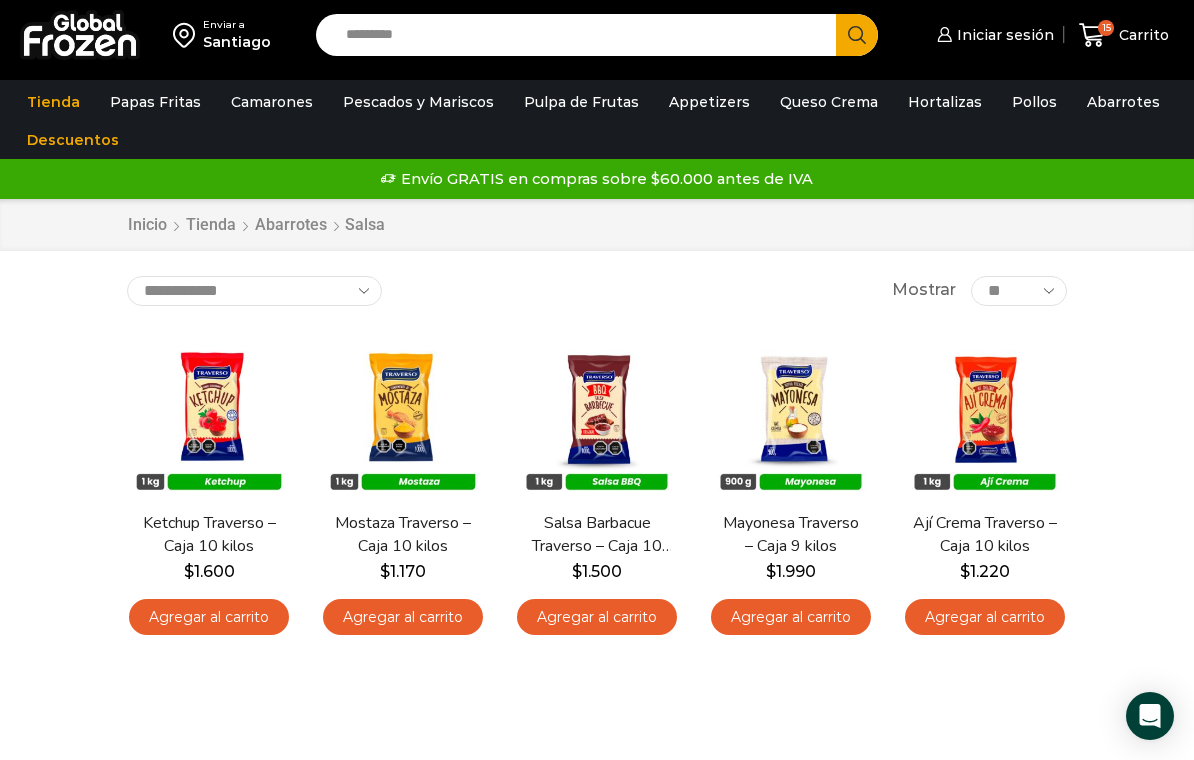scroll, scrollTop: 0, scrollLeft: 0, axis: both 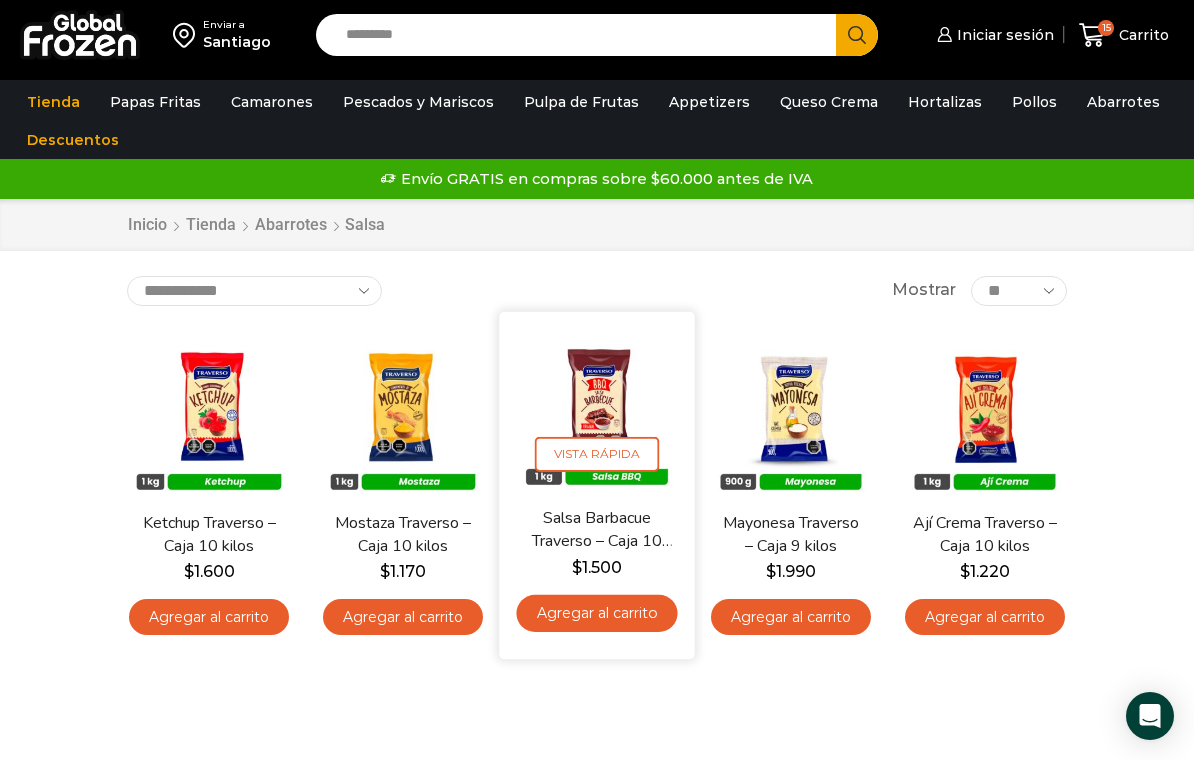 click at bounding box center [596, 408] 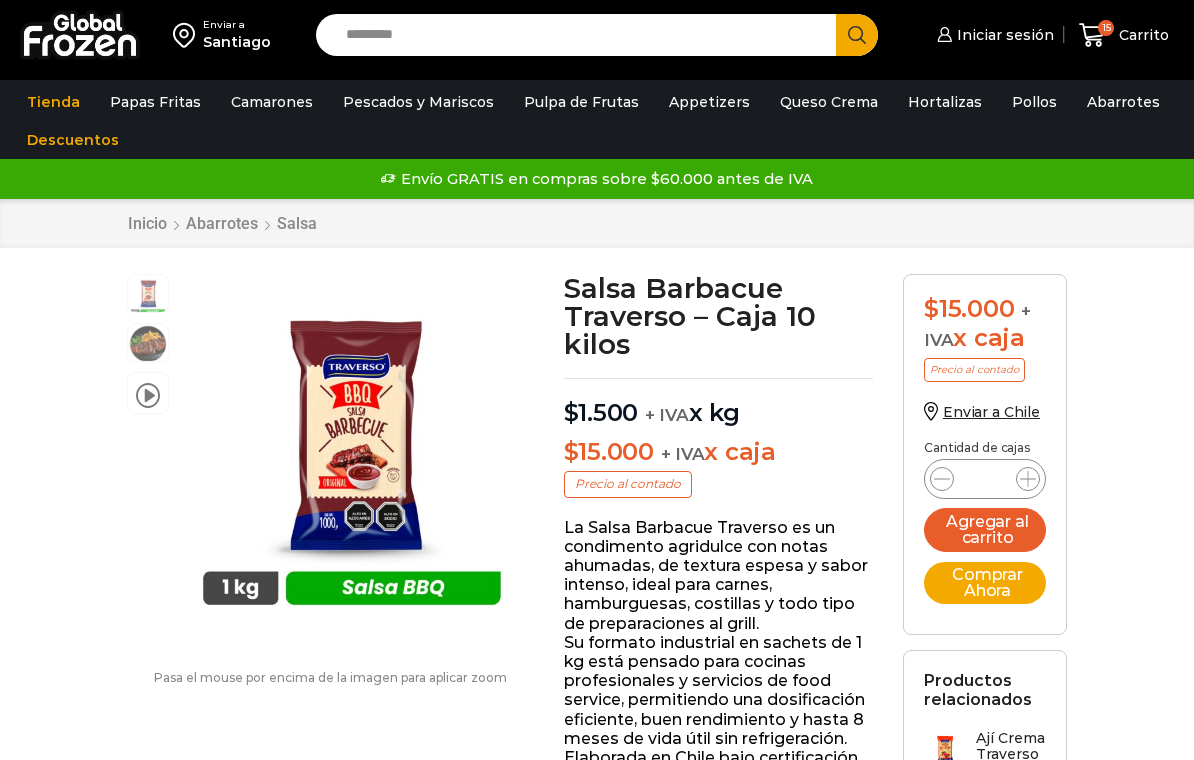 scroll, scrollTop: 0, scrollLeft: 0, axis: both 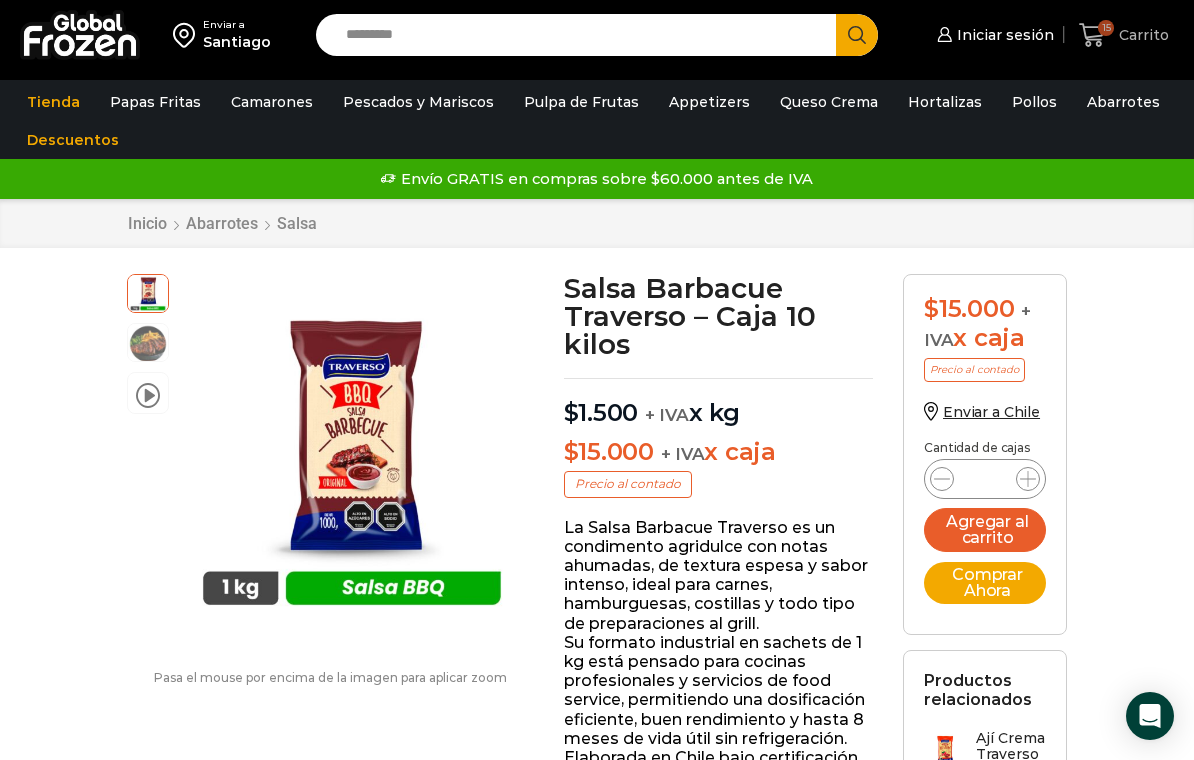 click 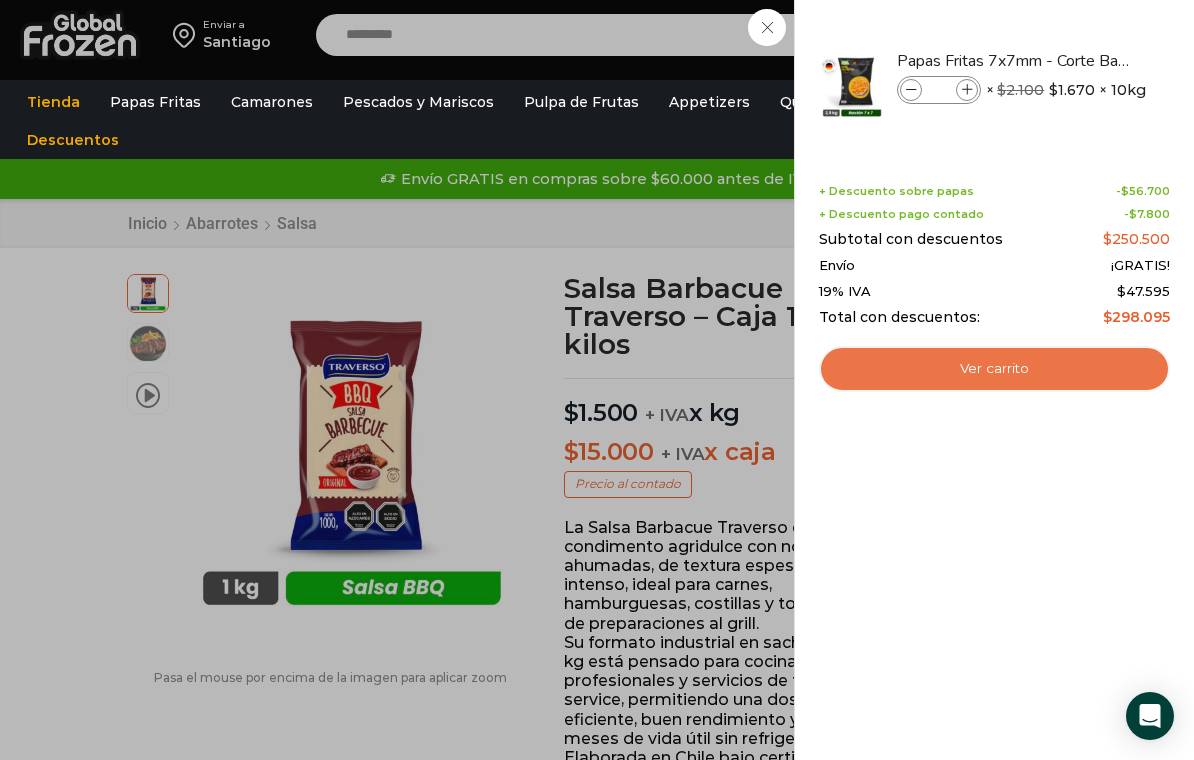 click on "Ver carrito" at bounding box center (994, 369) 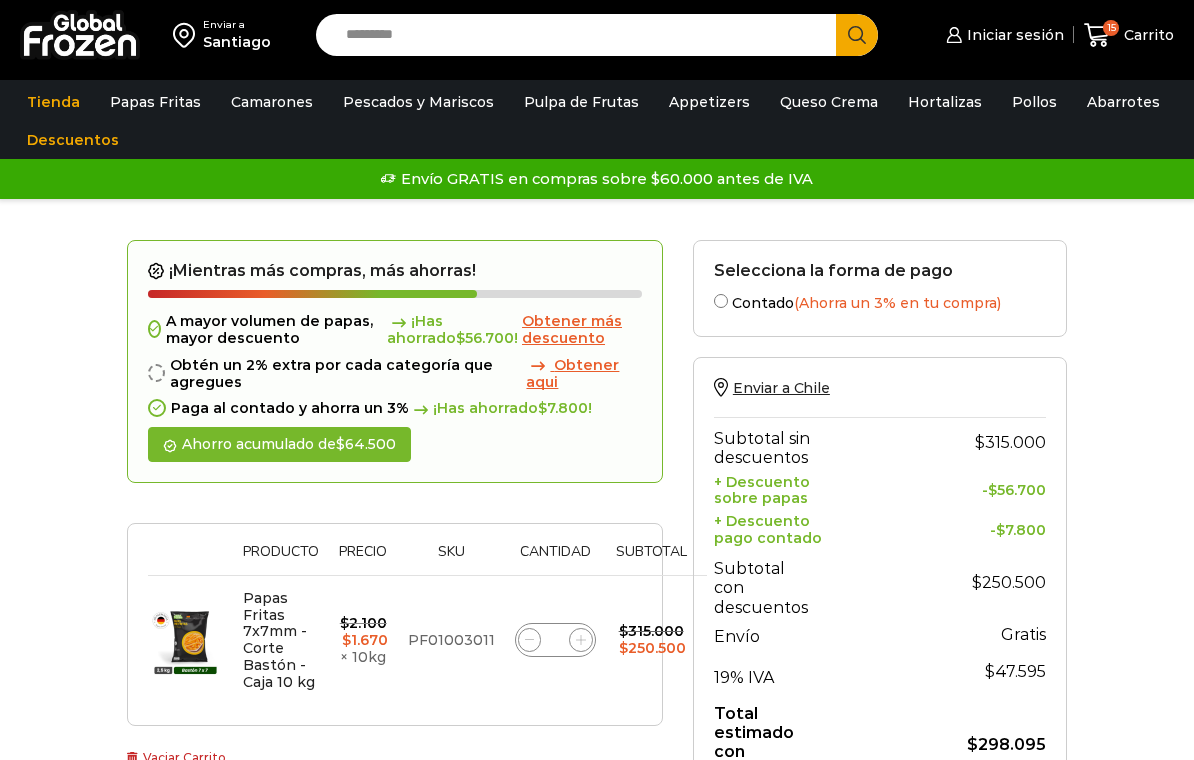 scroll, scrollTop: 0, scrollLeft: 0, axis: both 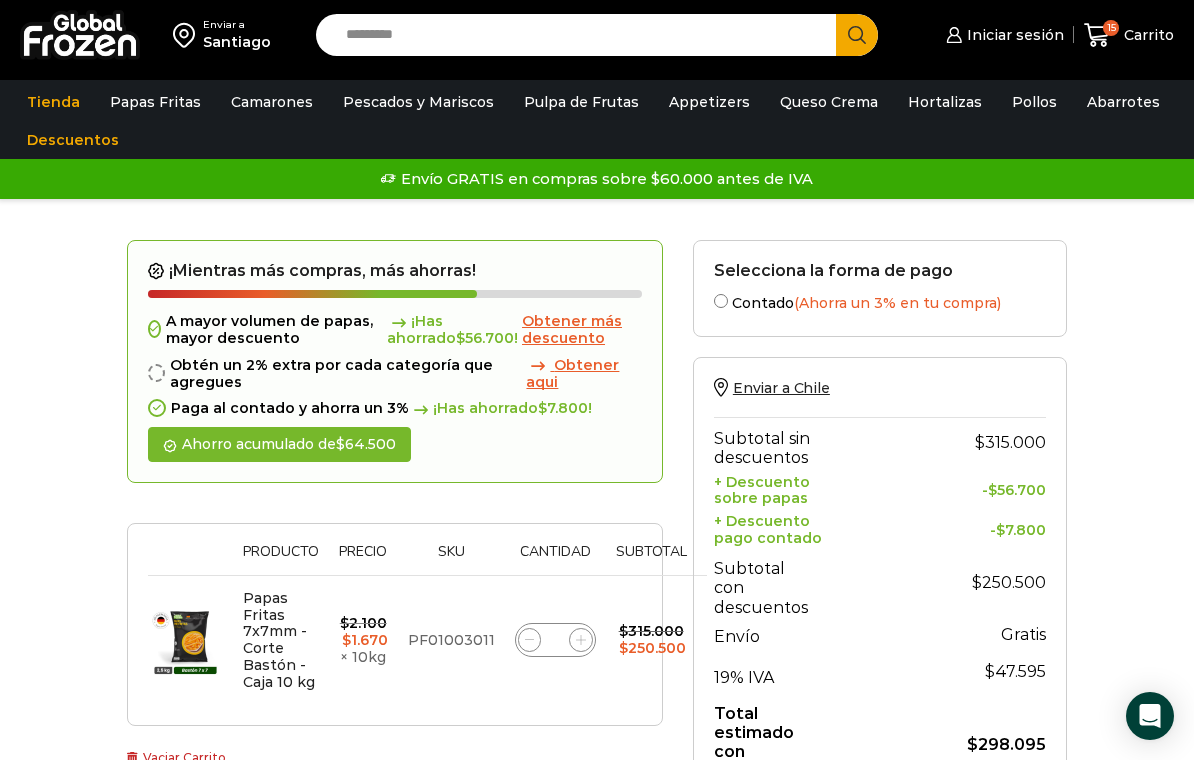 click on "Obtener aqui" at bounding box center (583, 374) 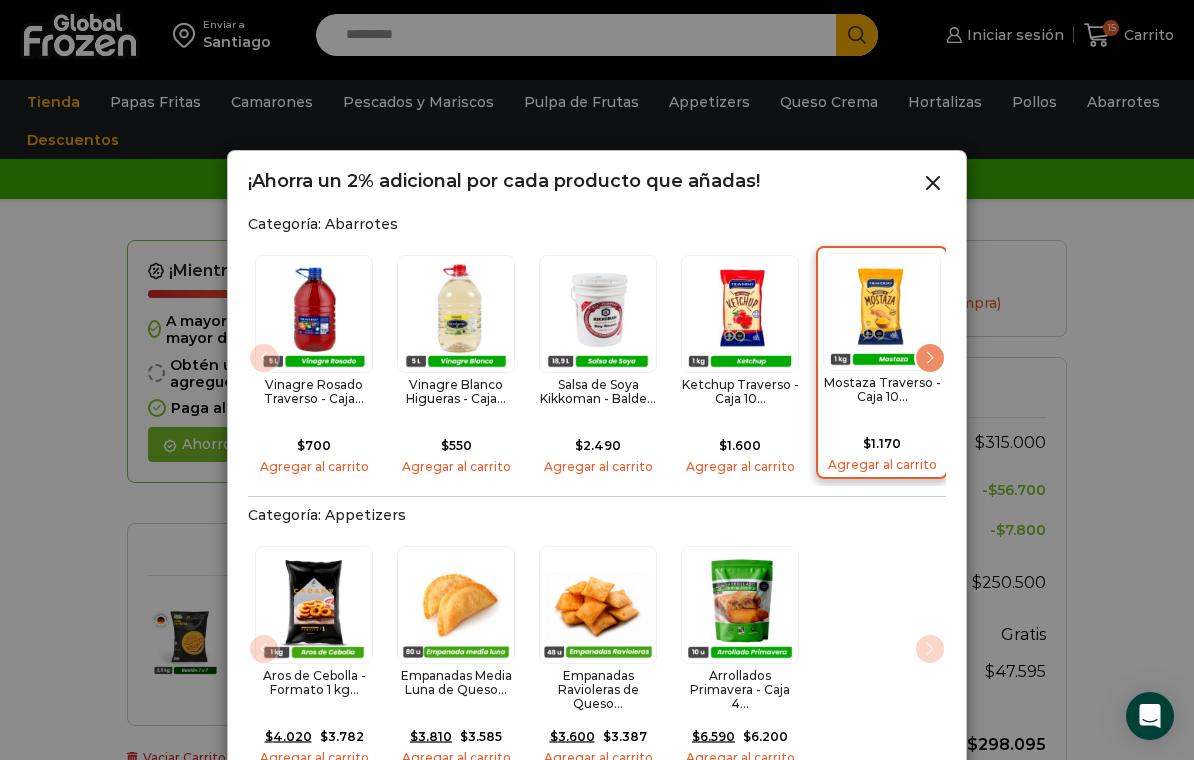 click on "Agregar al carrito" at bounding box center [882, 465] 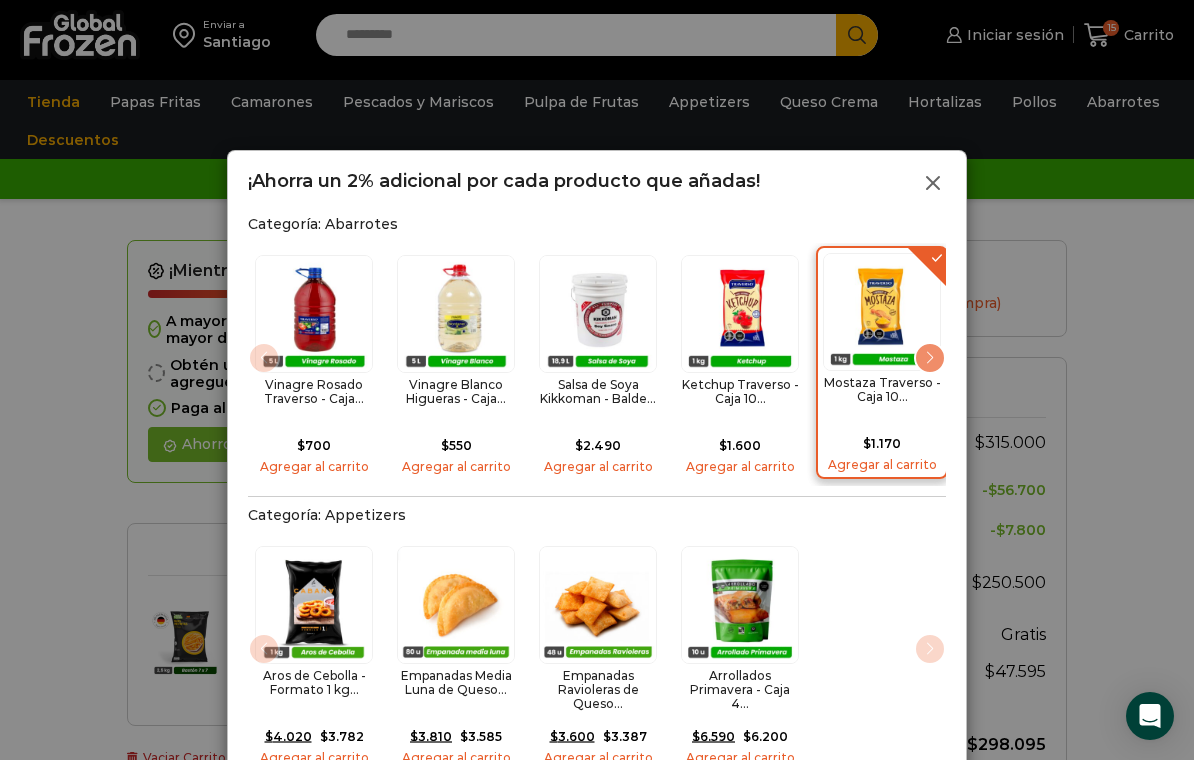 click at bounding box center [933, 189] 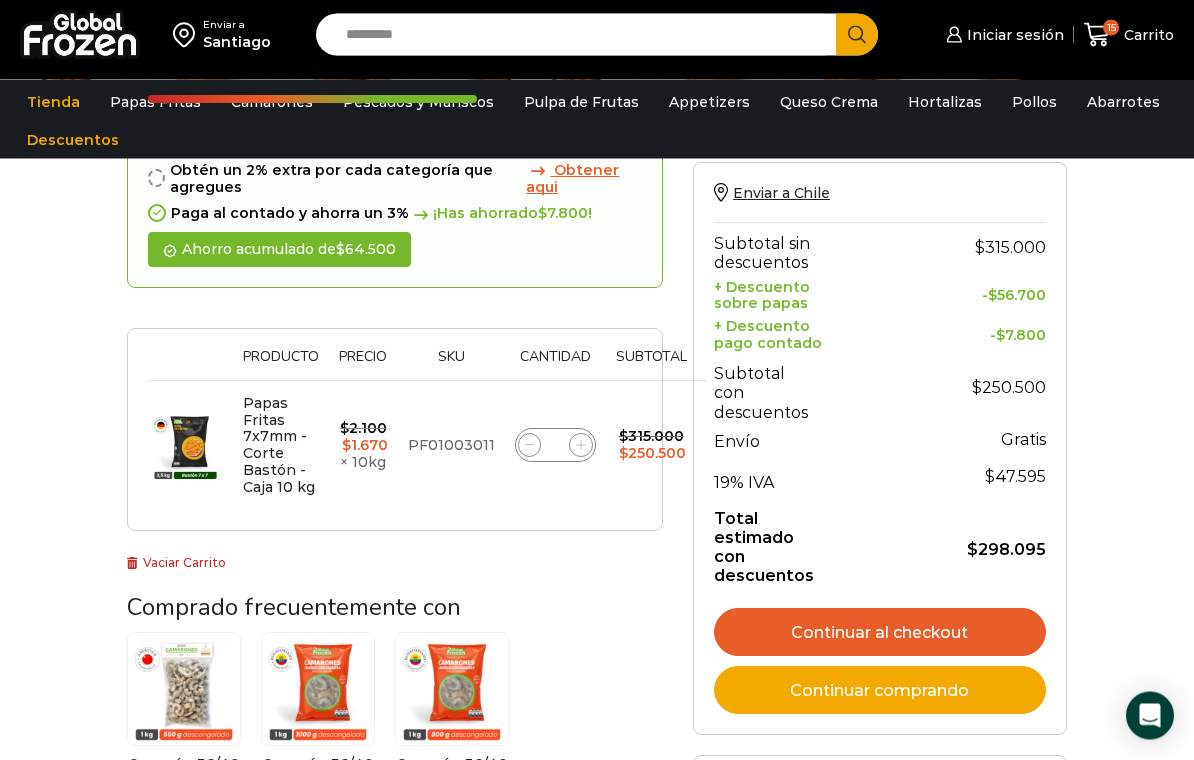 scroll, scrollTop: 205, scrollLeft: 0, axis: vertical 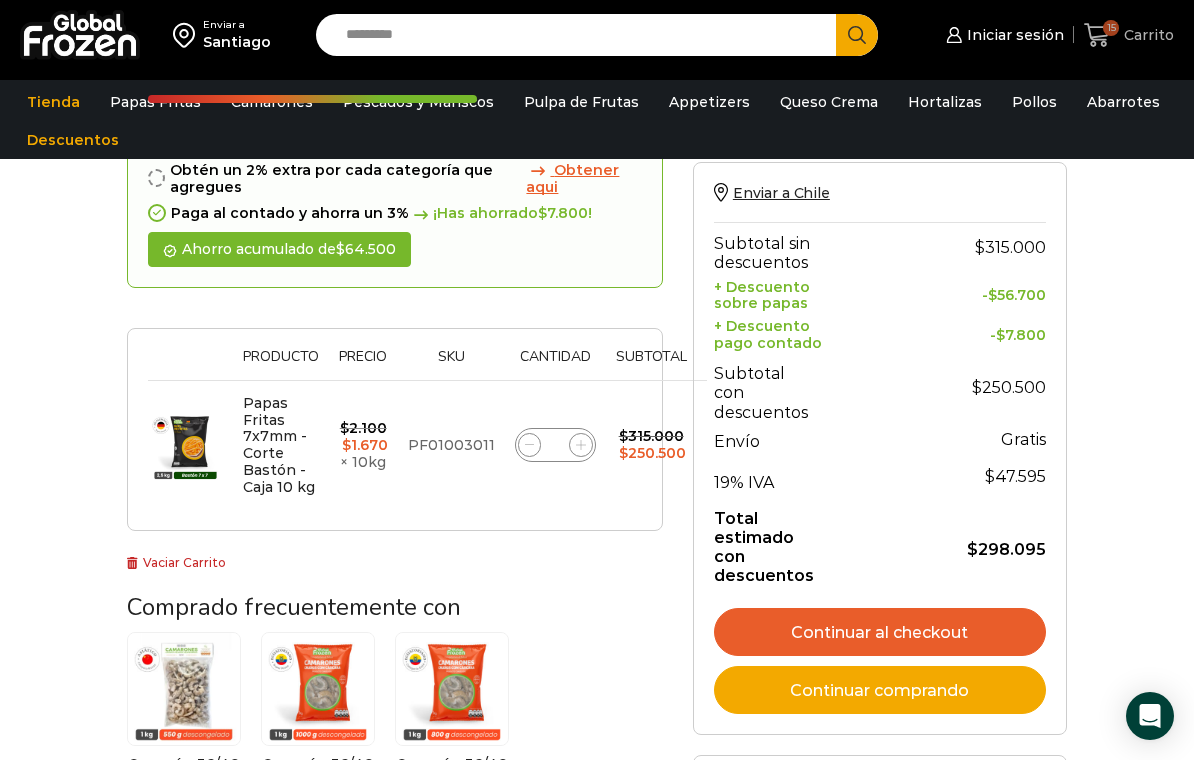 click on "15" at bounding box center (1101, 35) 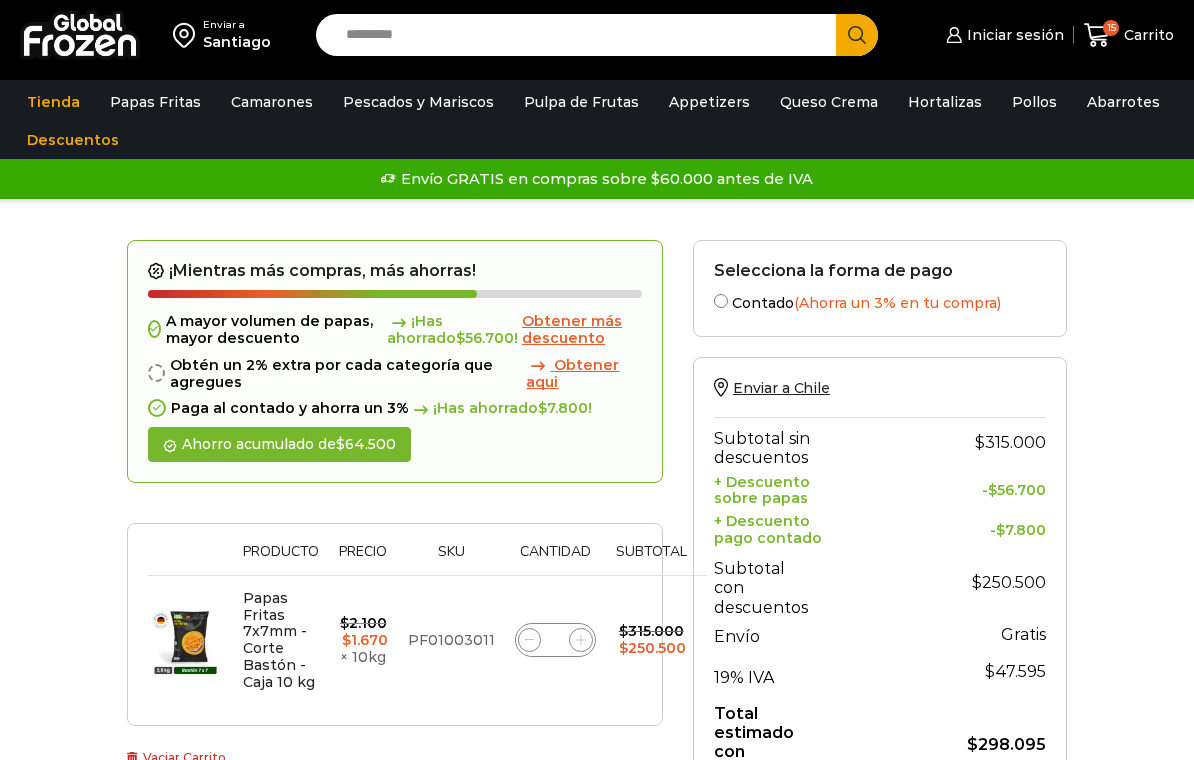 scroll, scrollTop: 0, scrollLeft: 0, axis: both 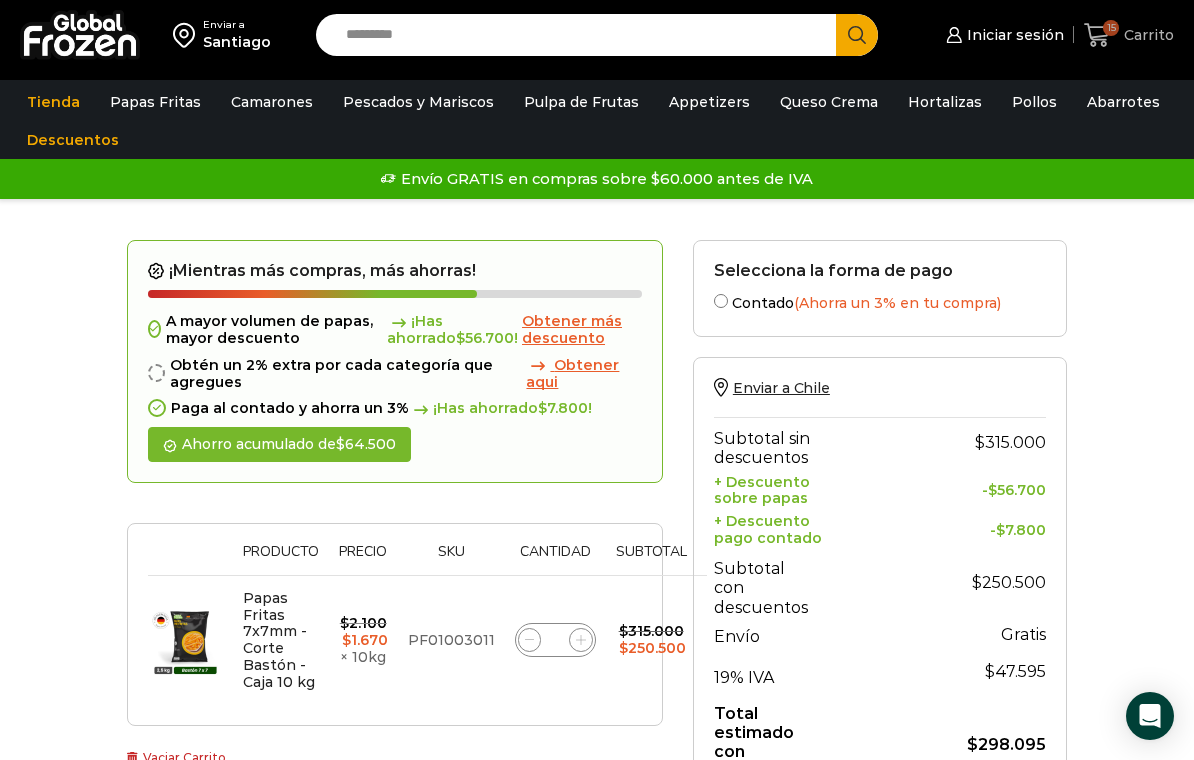 click 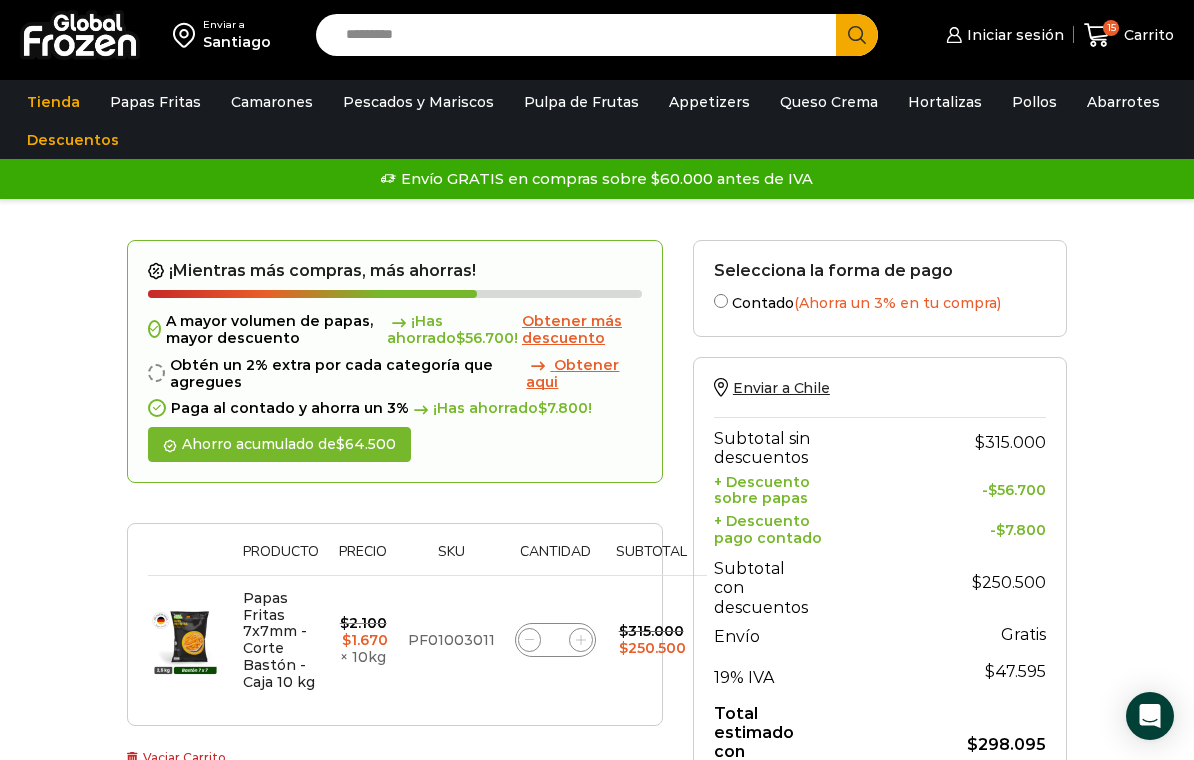 click on "**" 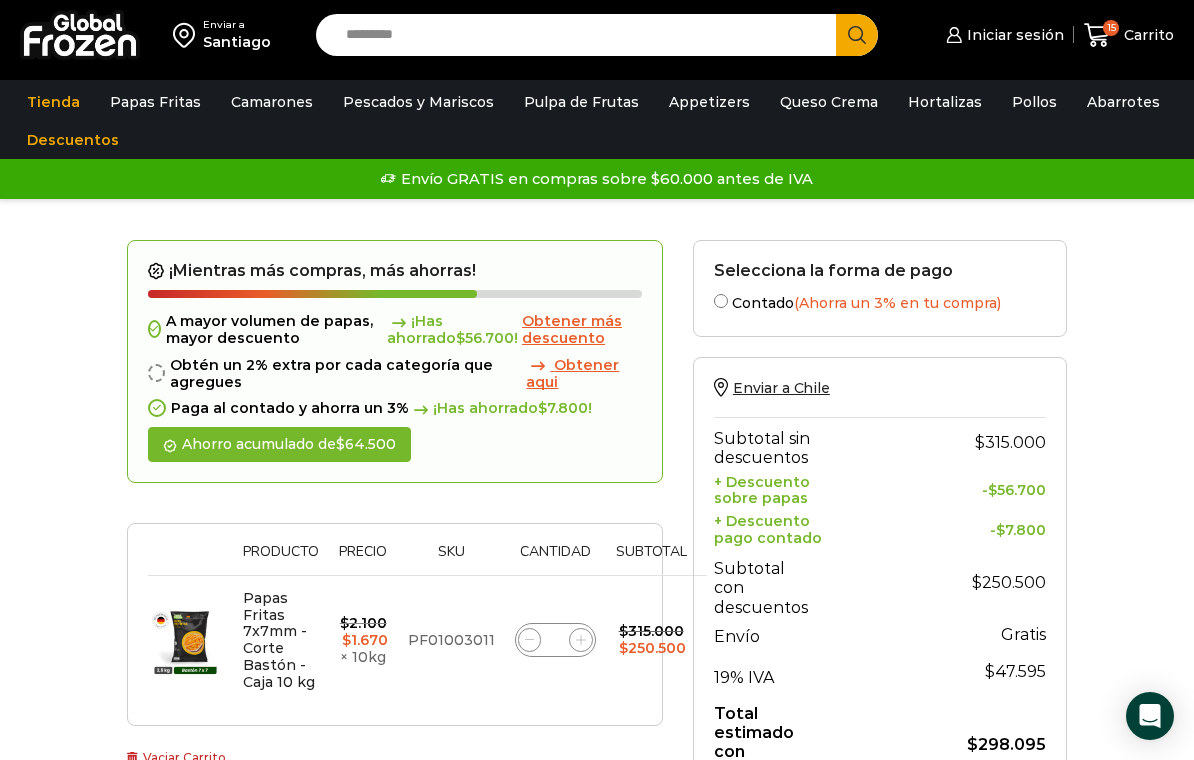 scroll, scrollTop: 0, scrollLeft: 0, axis: both 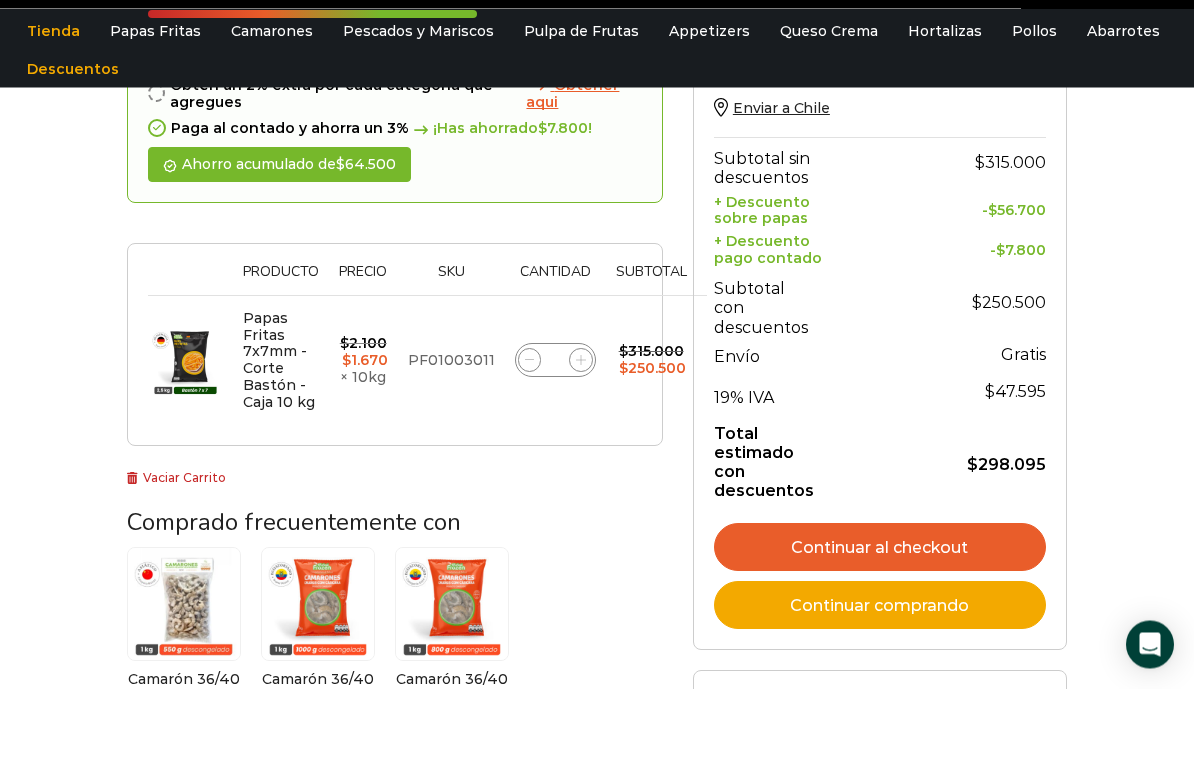type on "*" 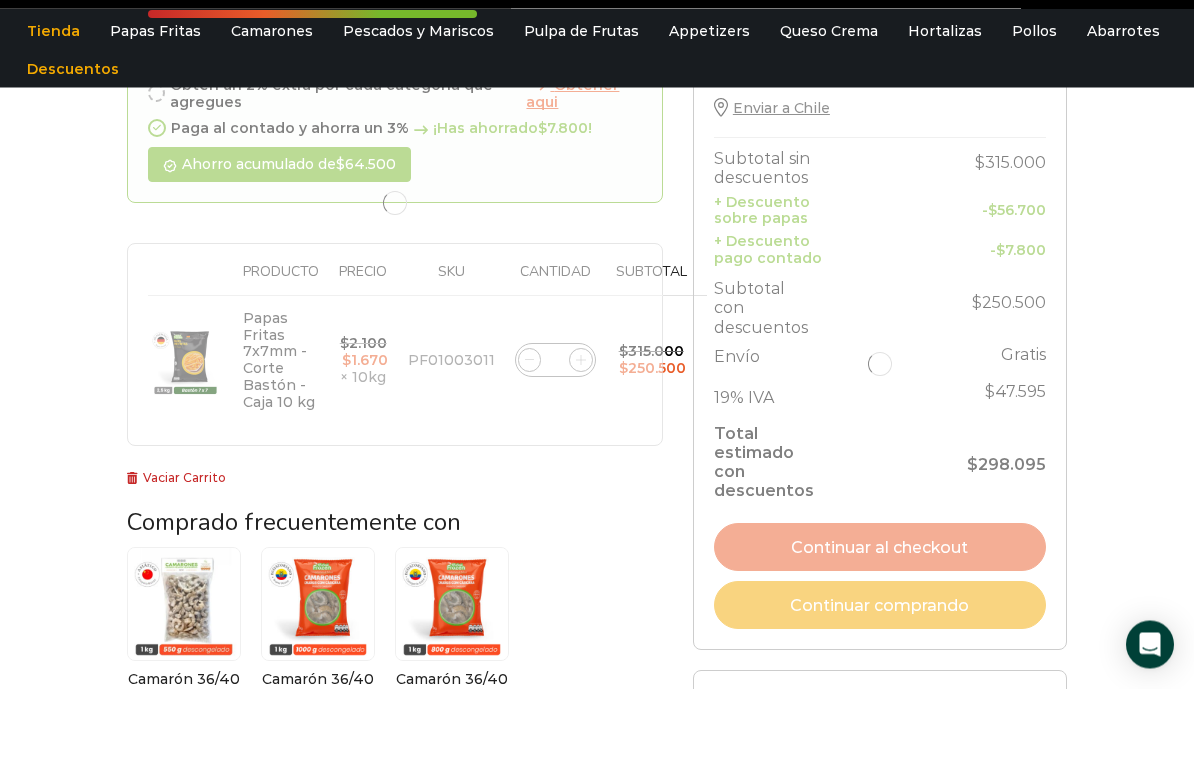 type on "*" 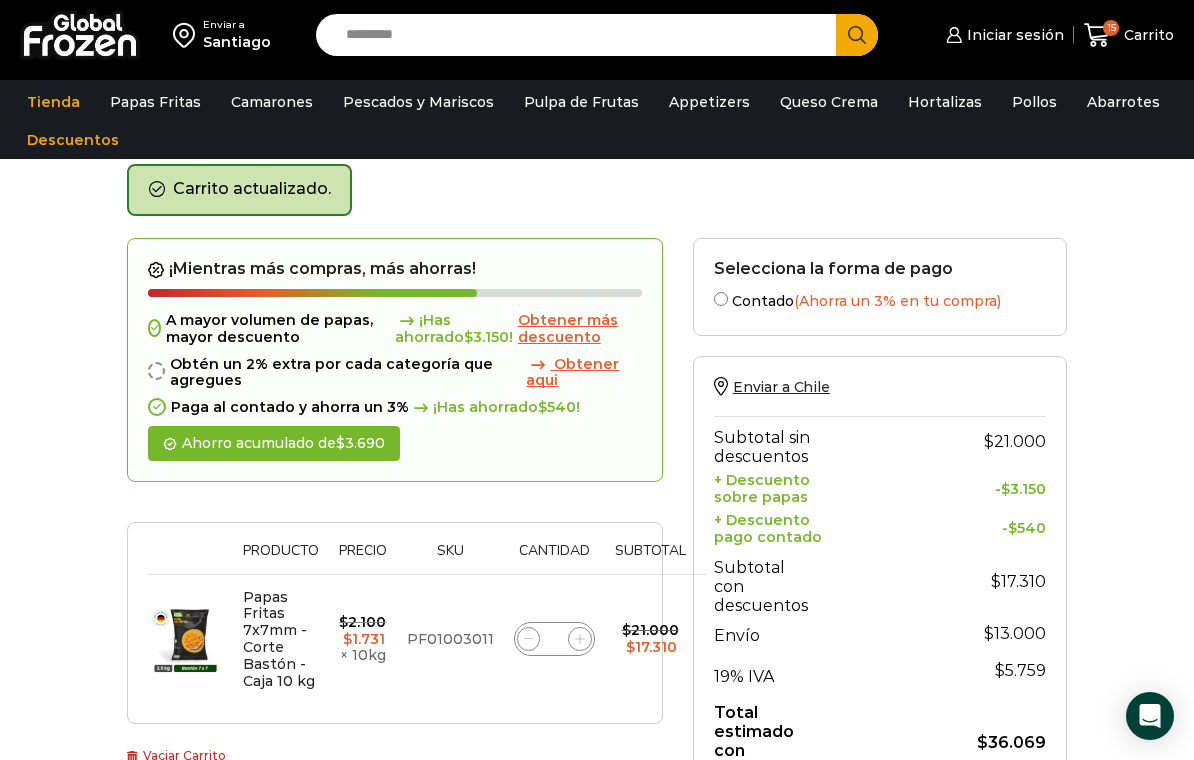 scroll, scrollTop: 0, scrollLeft: 0, axis: both 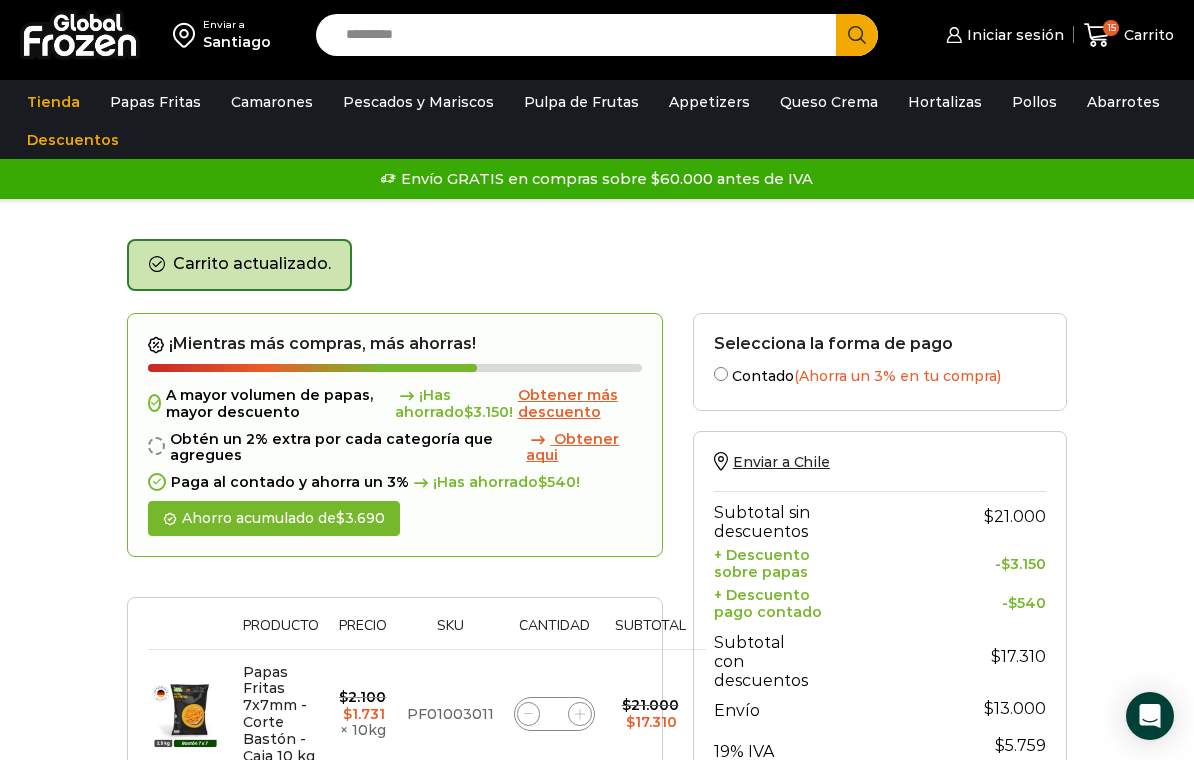 click on "Enviar a
Santiago
Search input
Search
Iniciar sesión
*" at bounding box center [597, 40] 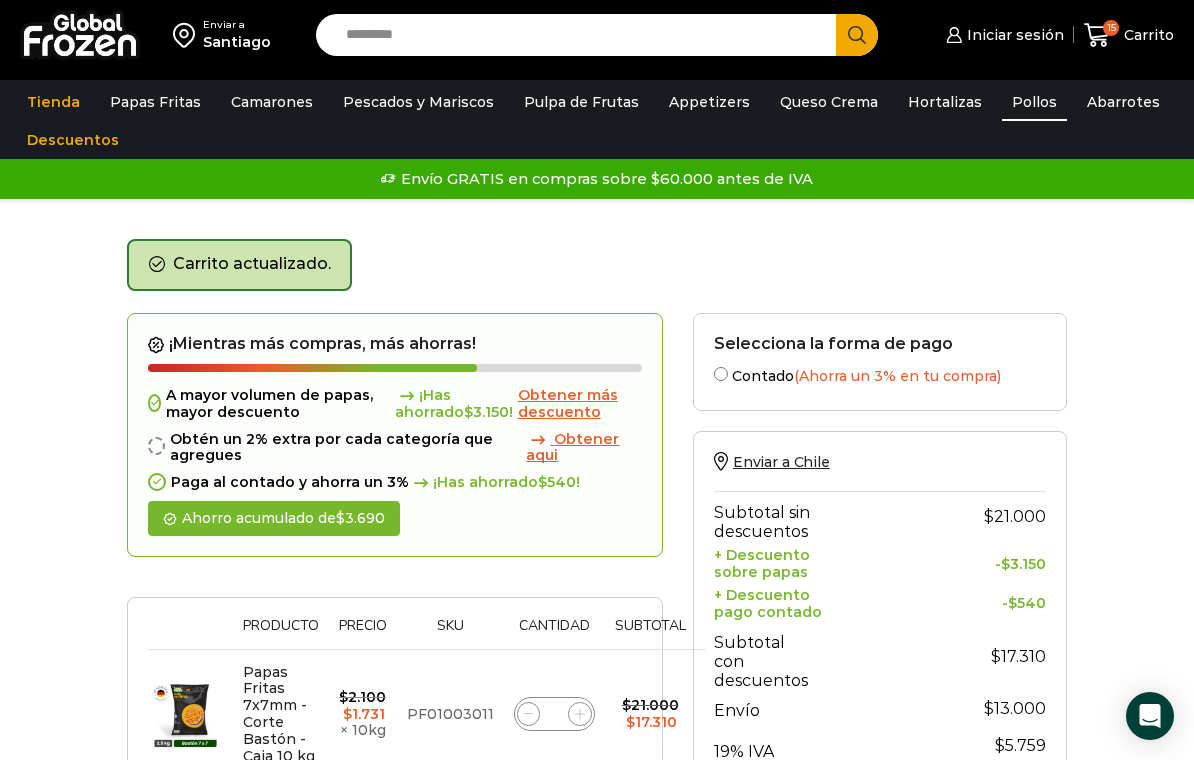 click on "Pollos" at bounding box center [1034, 102] 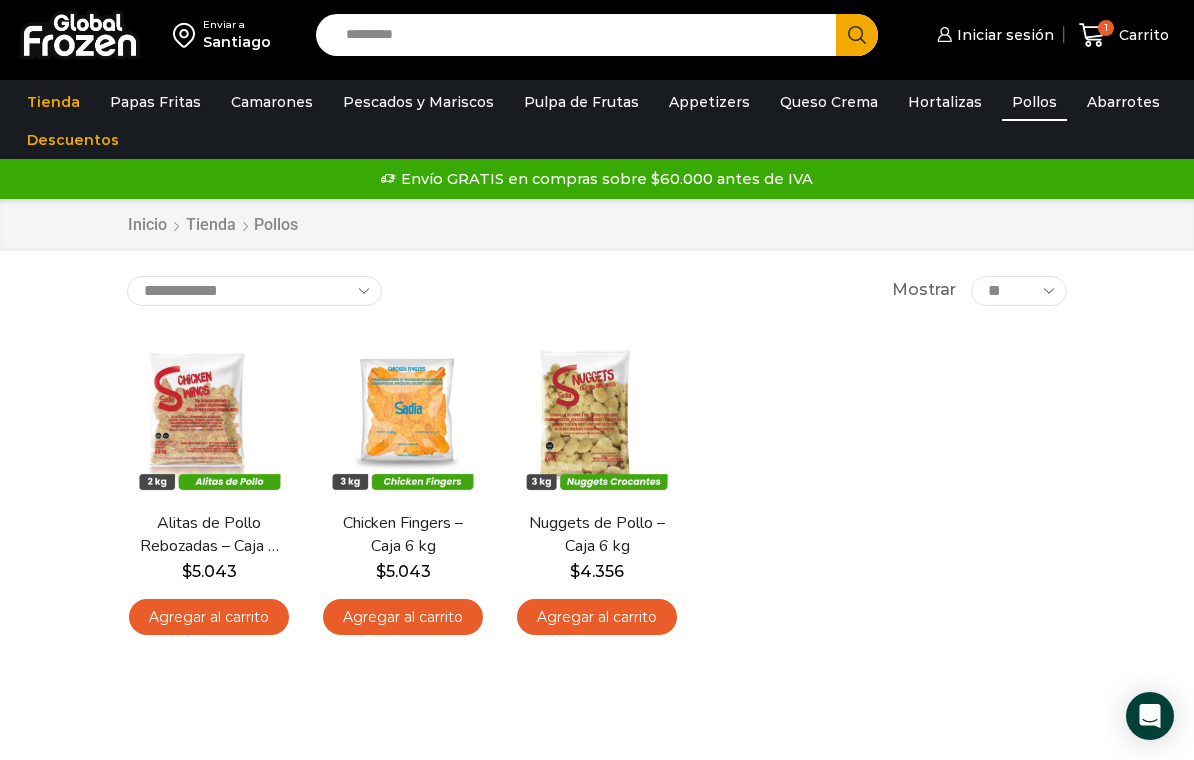 scroll, scrollTop: 0, scrollLeft: 0, axis: both 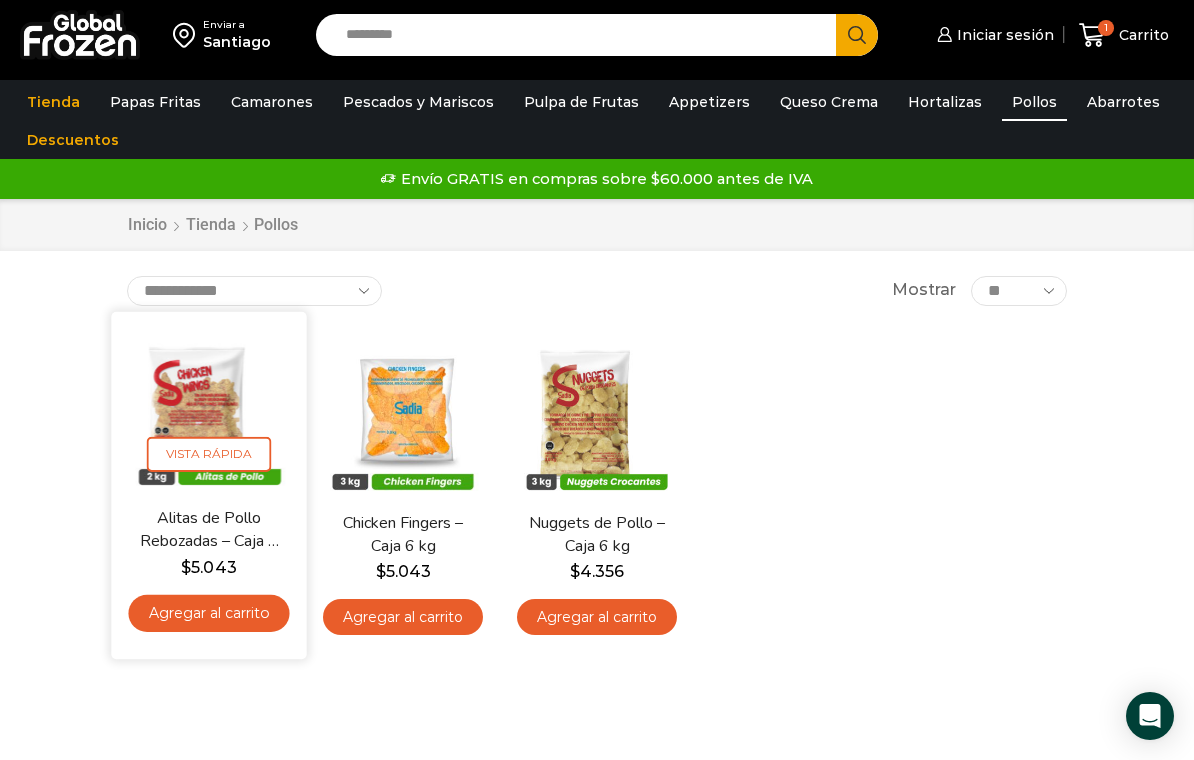 click on "Alitas de Pollo Rebozadas – Caja 6 kg" at bounding box center (209, 530) 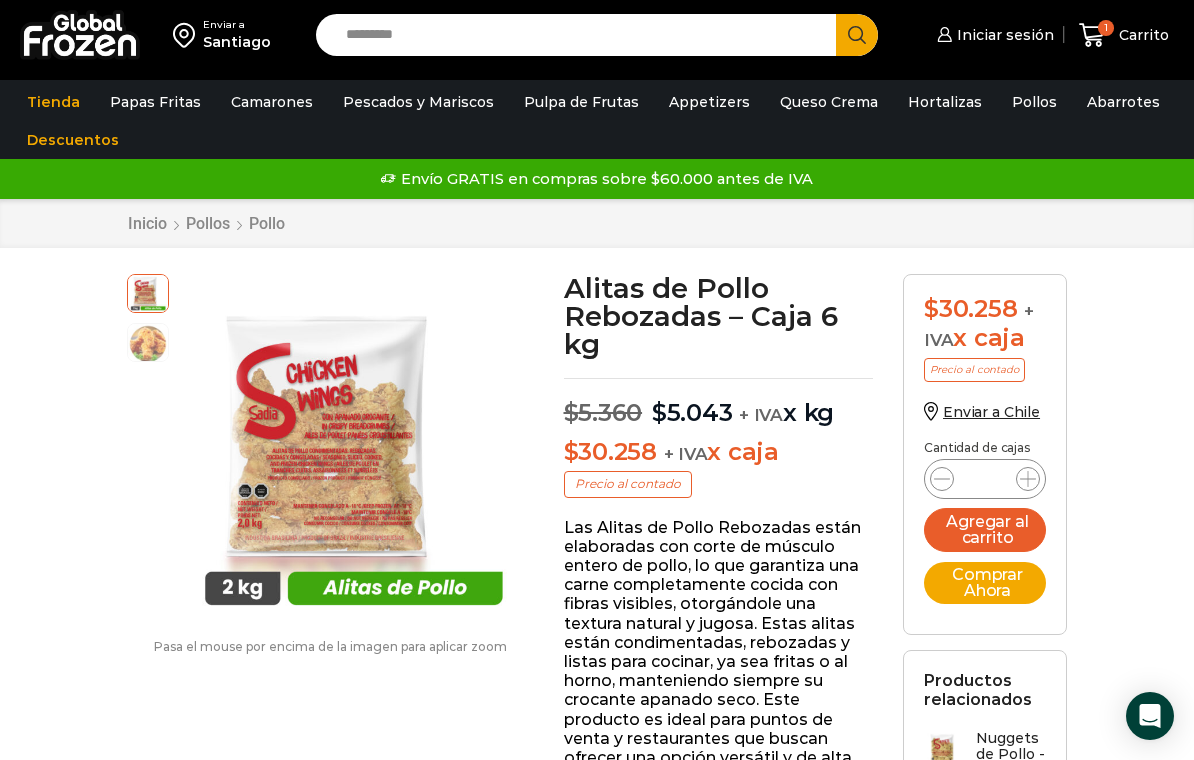 scroll, scrollTop: 0, scrollLeft: 0, axis: both 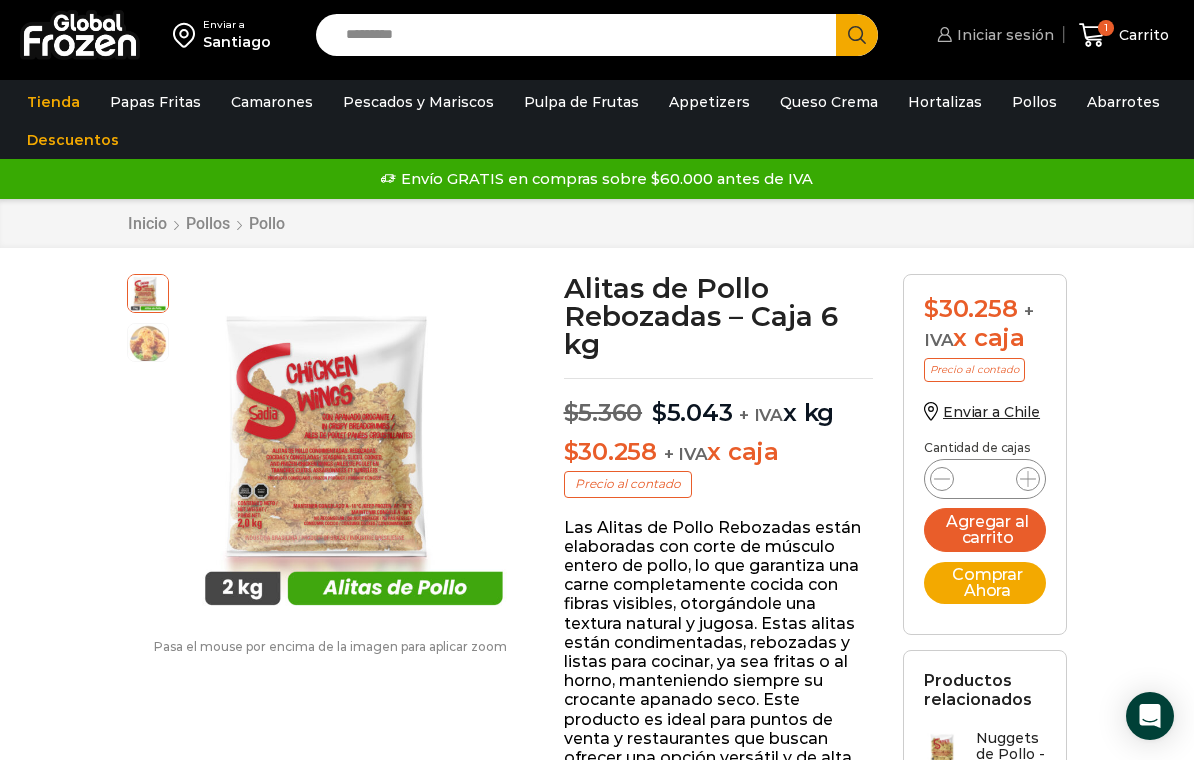 click on "Iniciar sesión" at bounding box center [1003, 35] 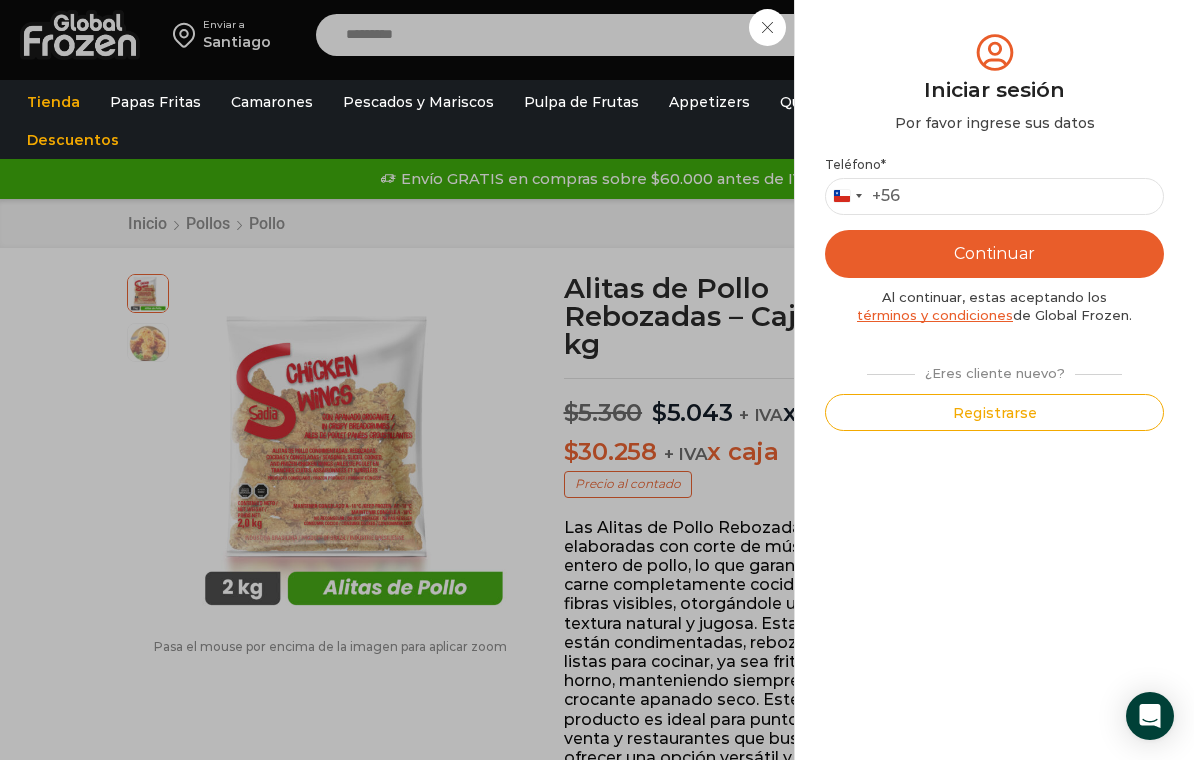 click on "Iniciar sesión
Por favor ingrese sus datos" at bounding box center [994, 81] 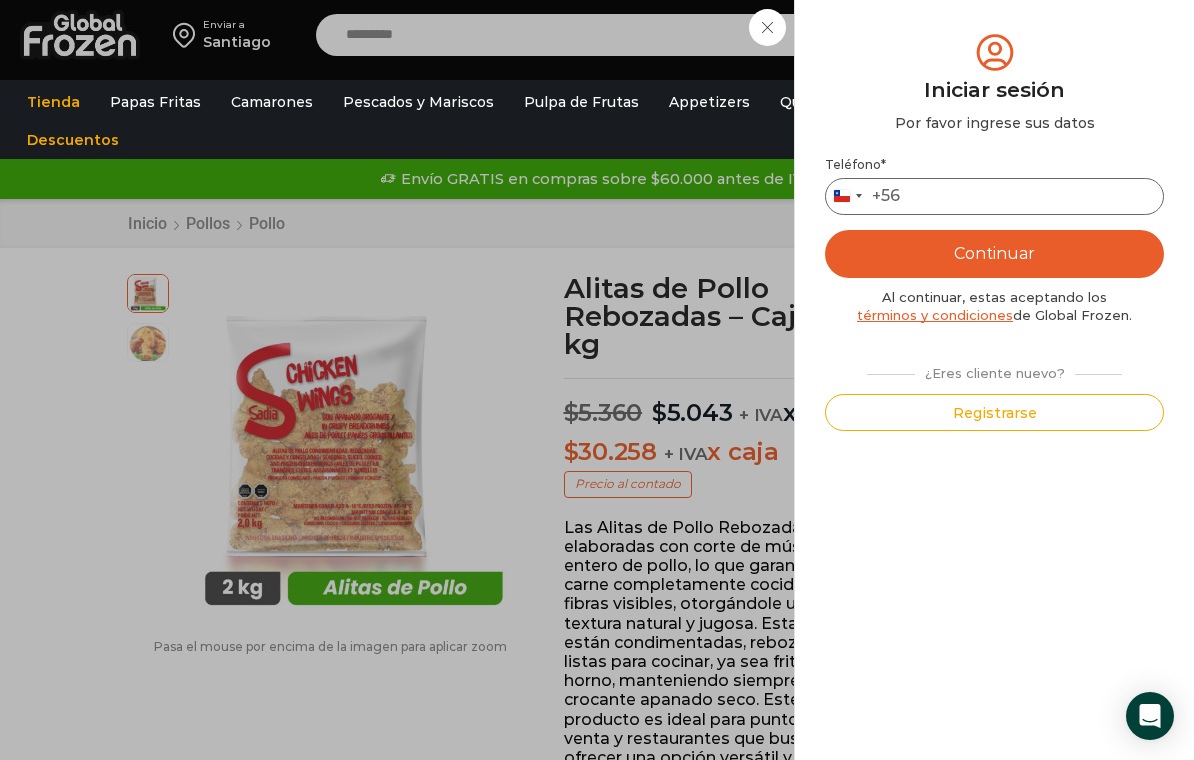 click on "Teléfono
*" at bounding box center [994, 196] 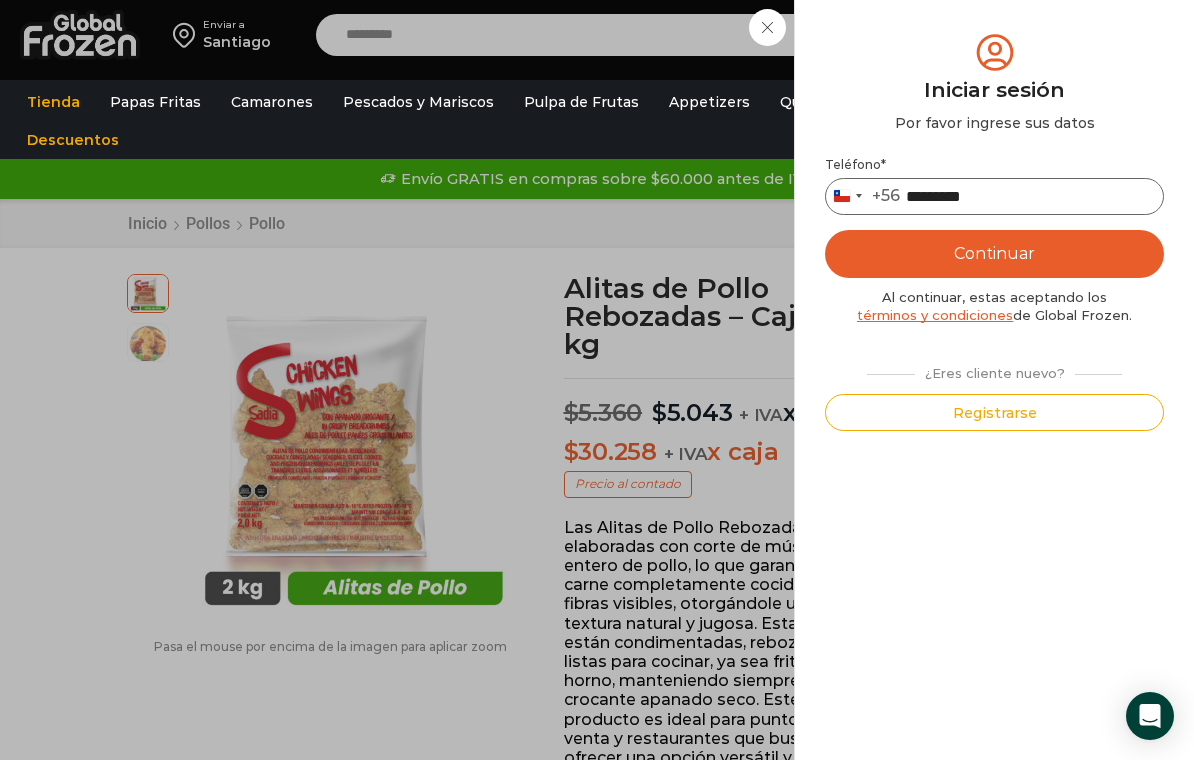 type on "*********" 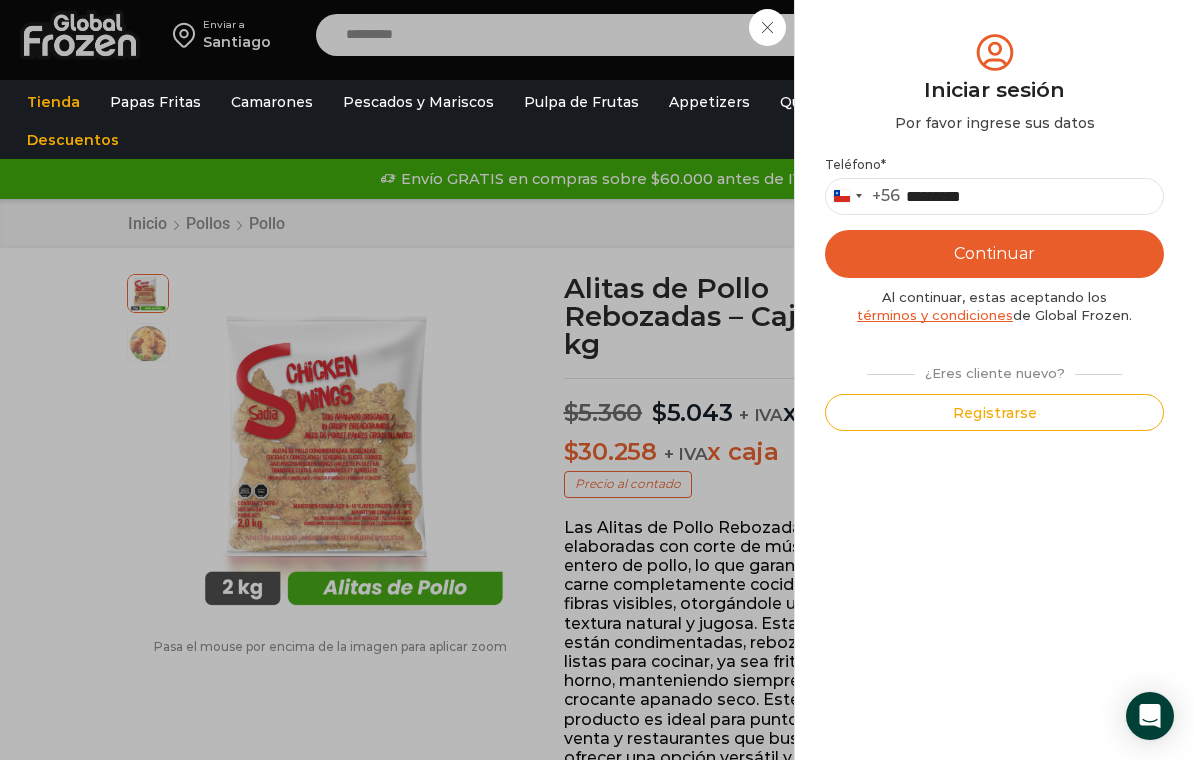 click on "Continuar" at bounding box center [994, 254] 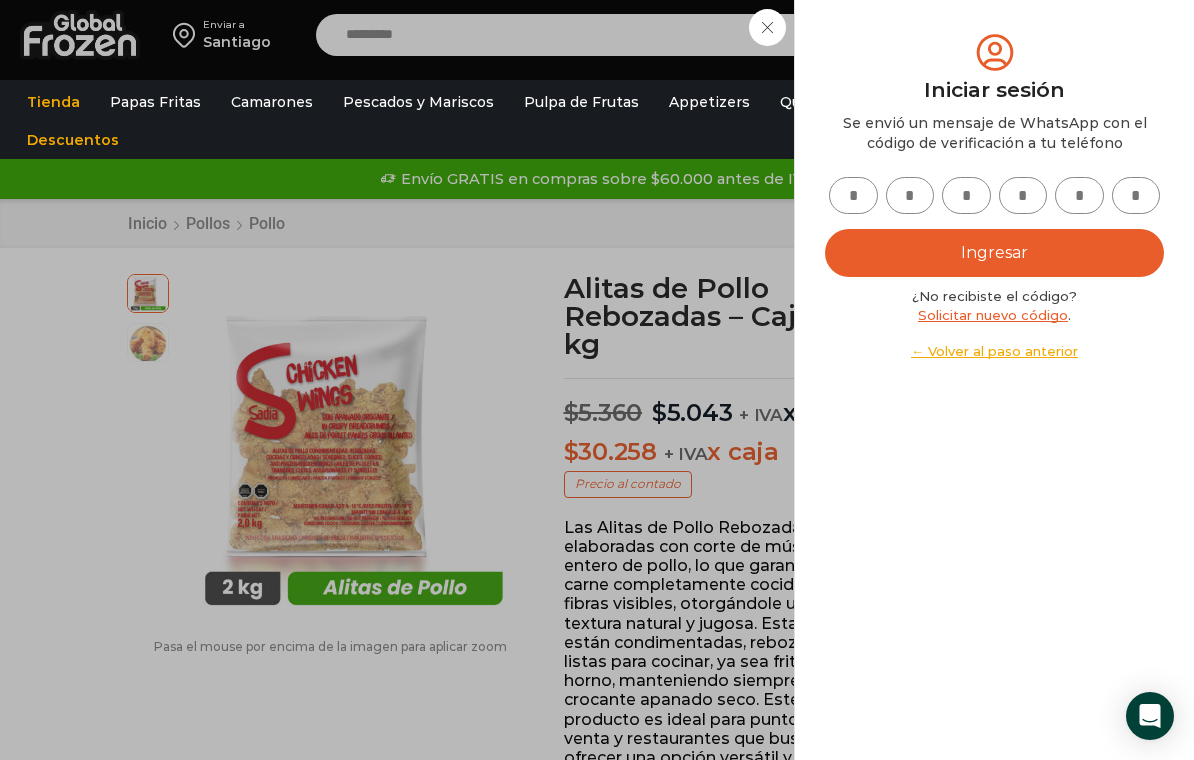 click on "Ingresar
¿No recibiste el código?
Solicitar nuevo código .
← Volver al paso anterior" at bounding box center [994, 269] 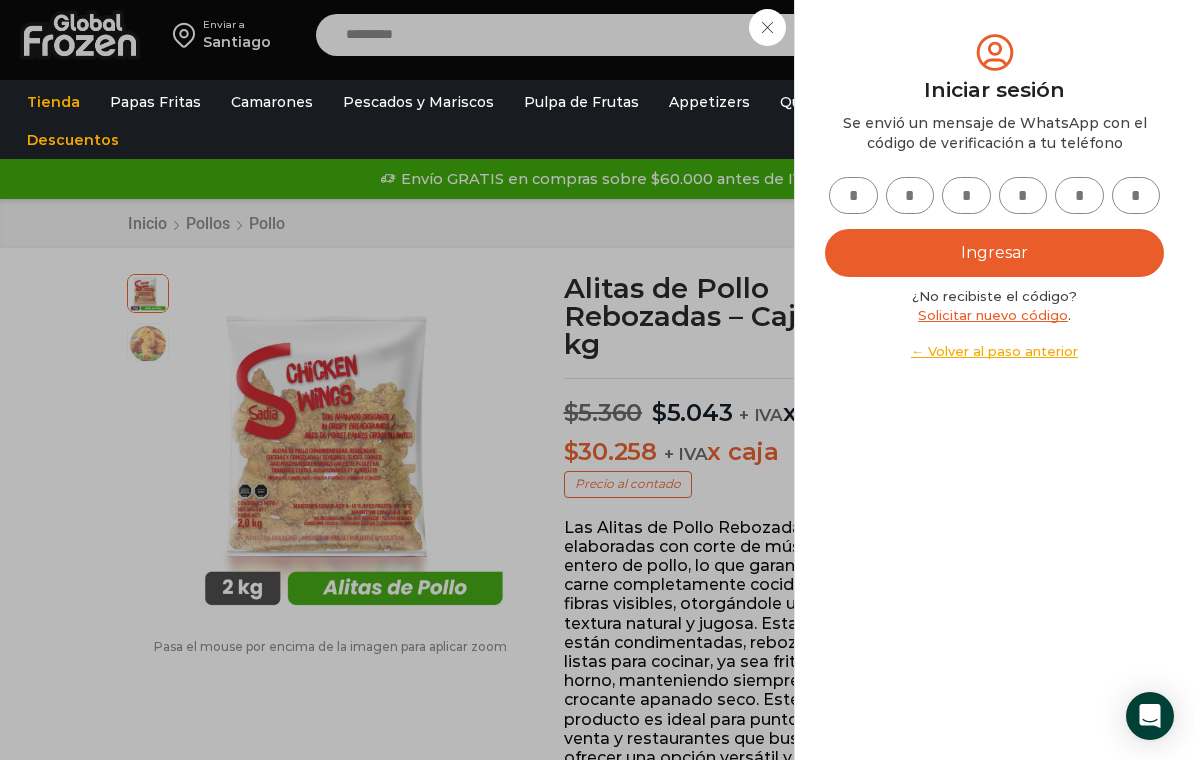 type on "*" 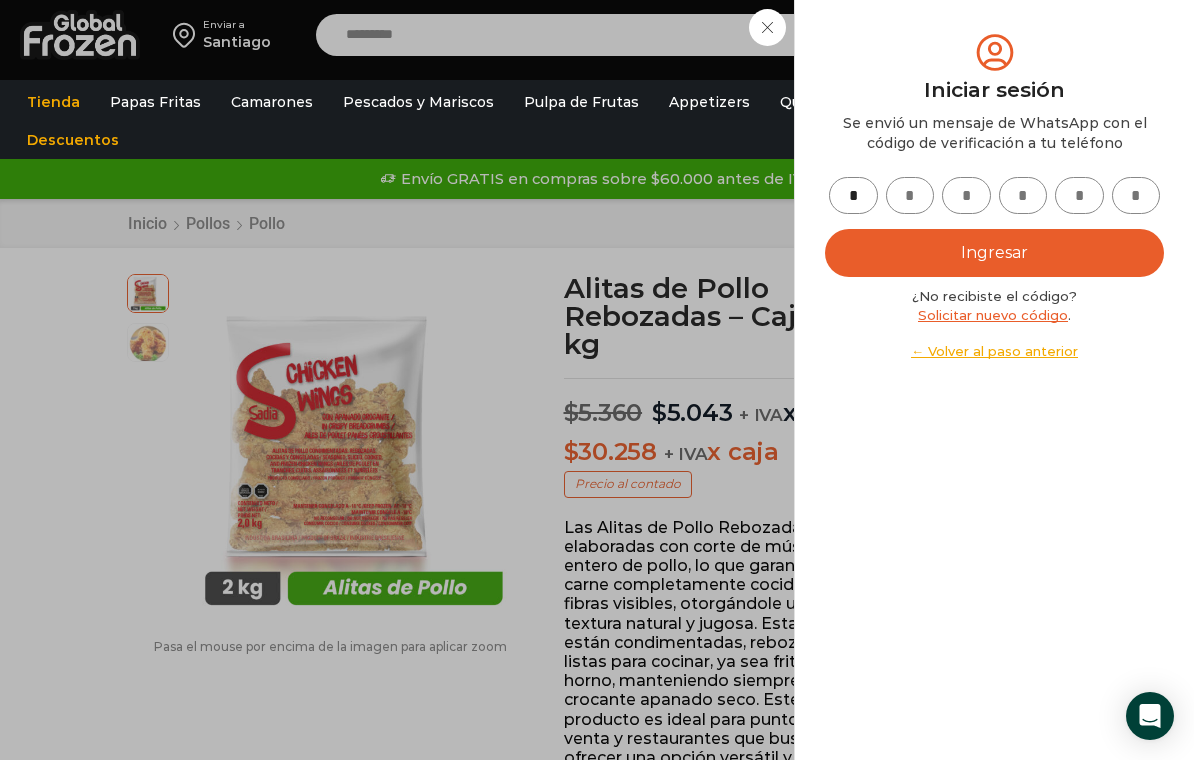 type on "*" 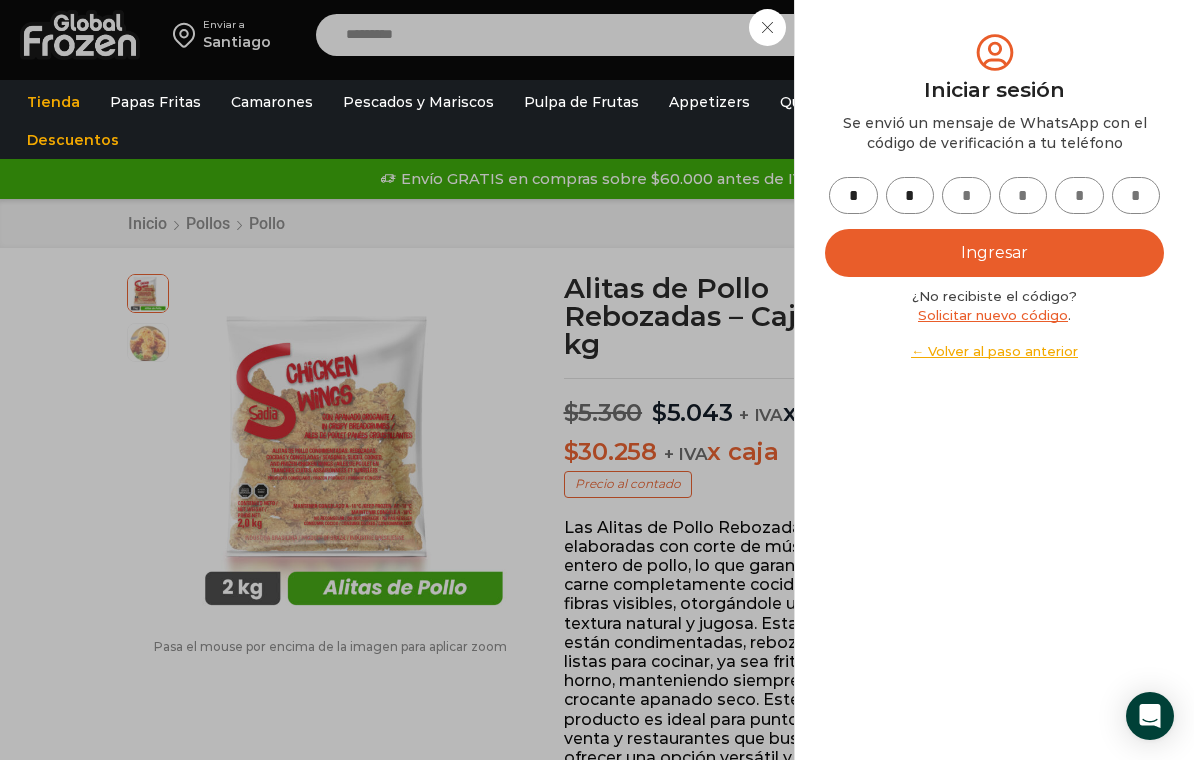 type on "*" 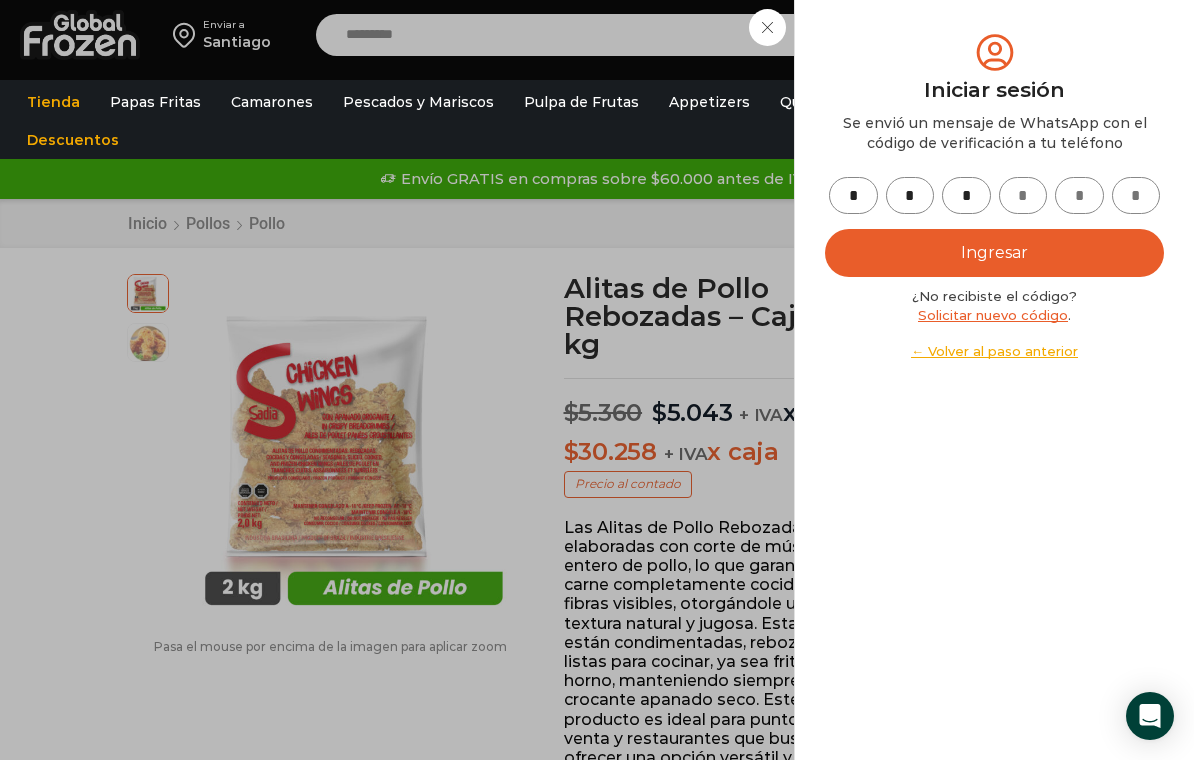 type on "*" 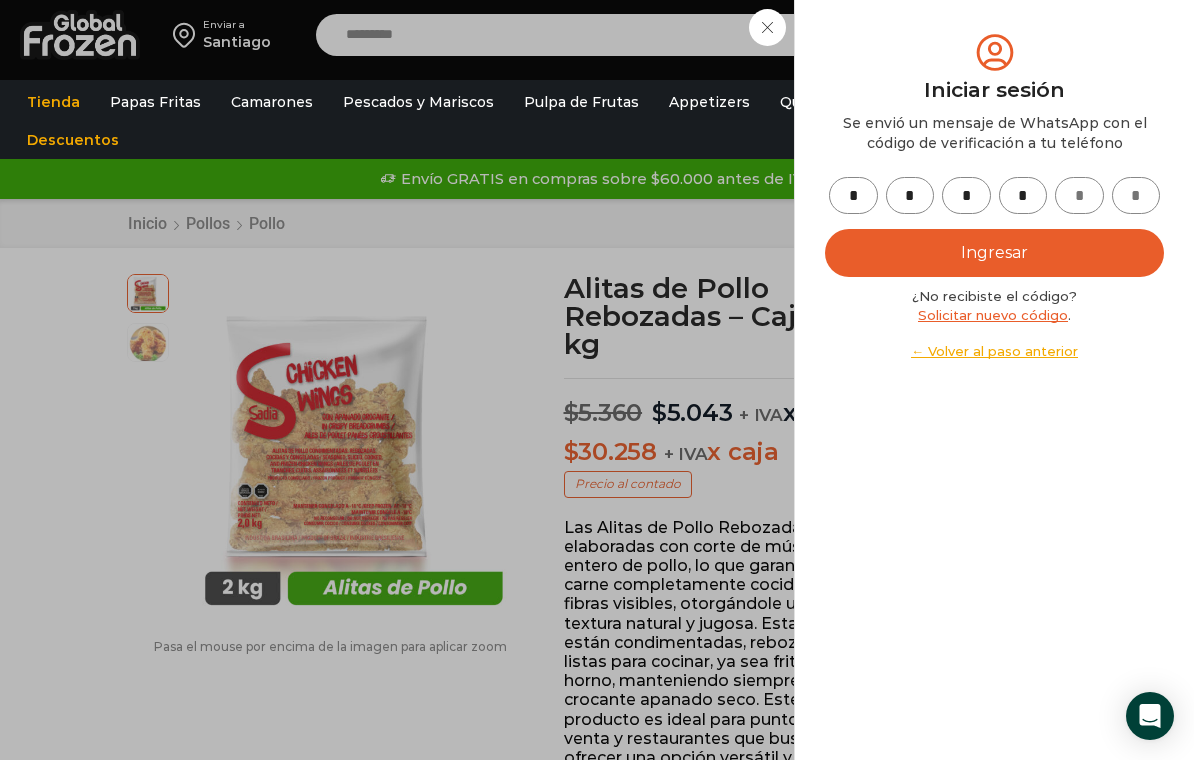 type on "*" 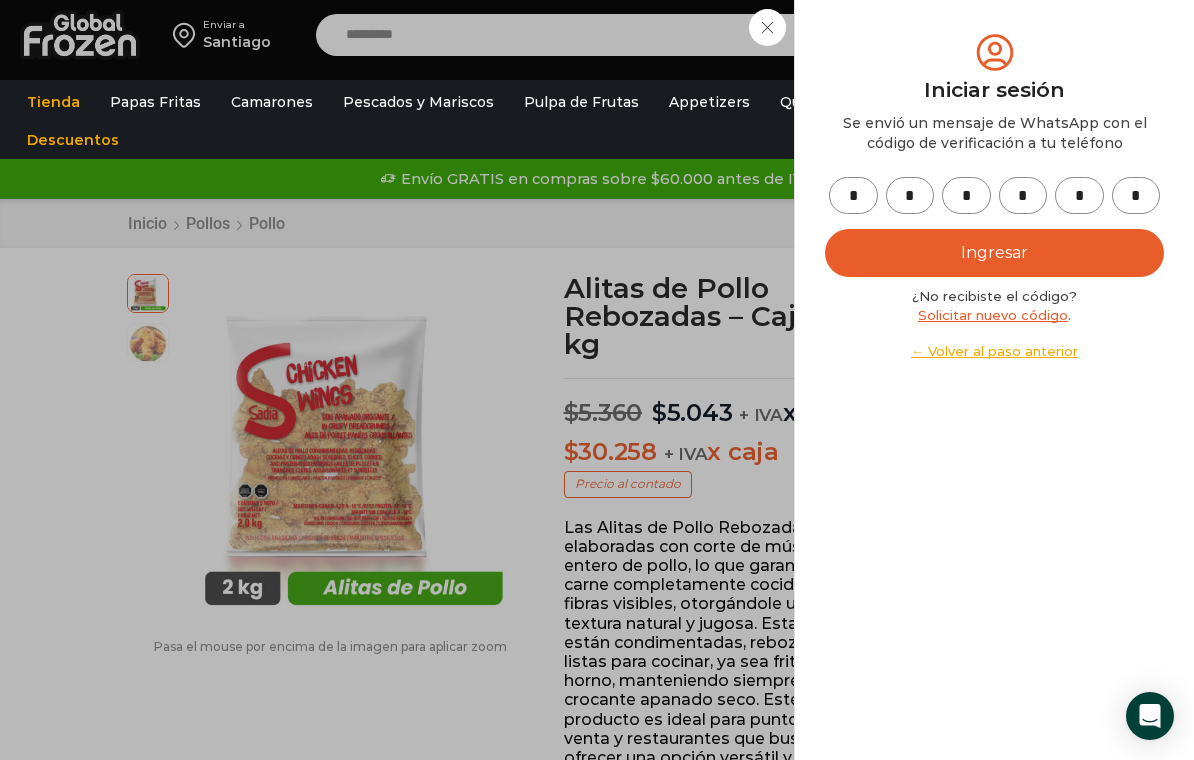 type on "*" 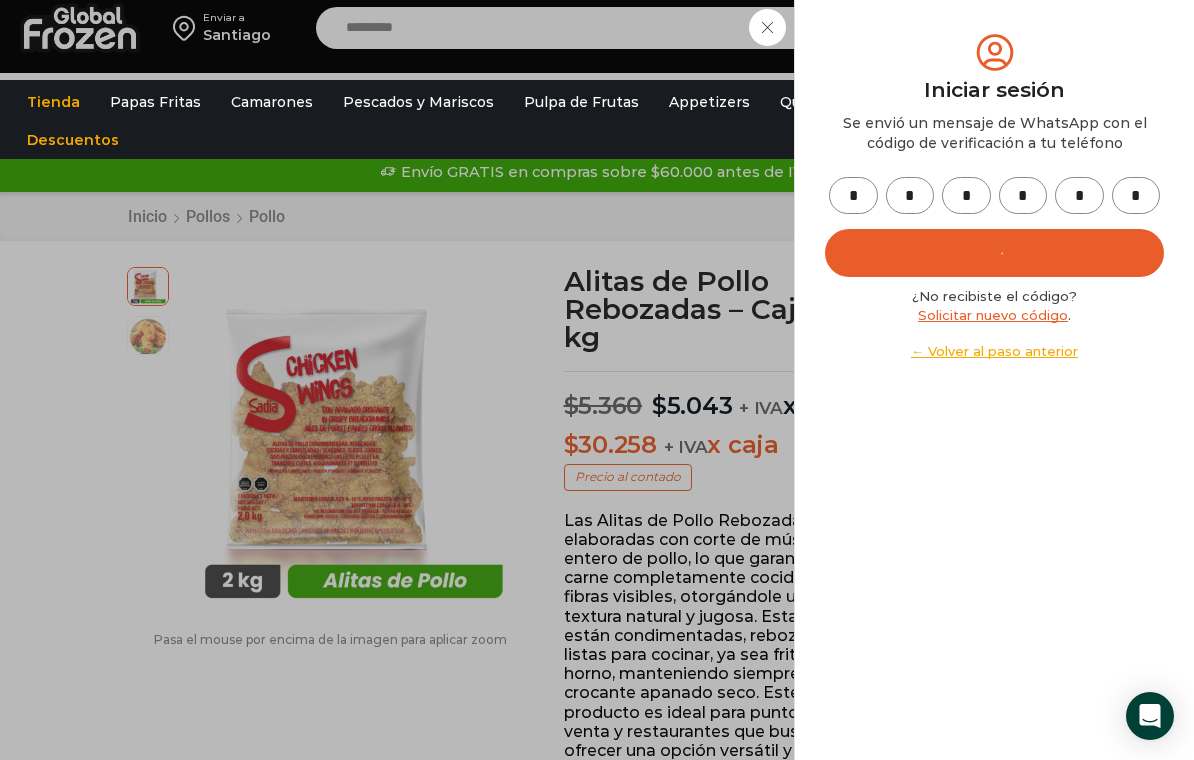scroll, scrollTop: 10, scrollLeft: 0, axis: vertical 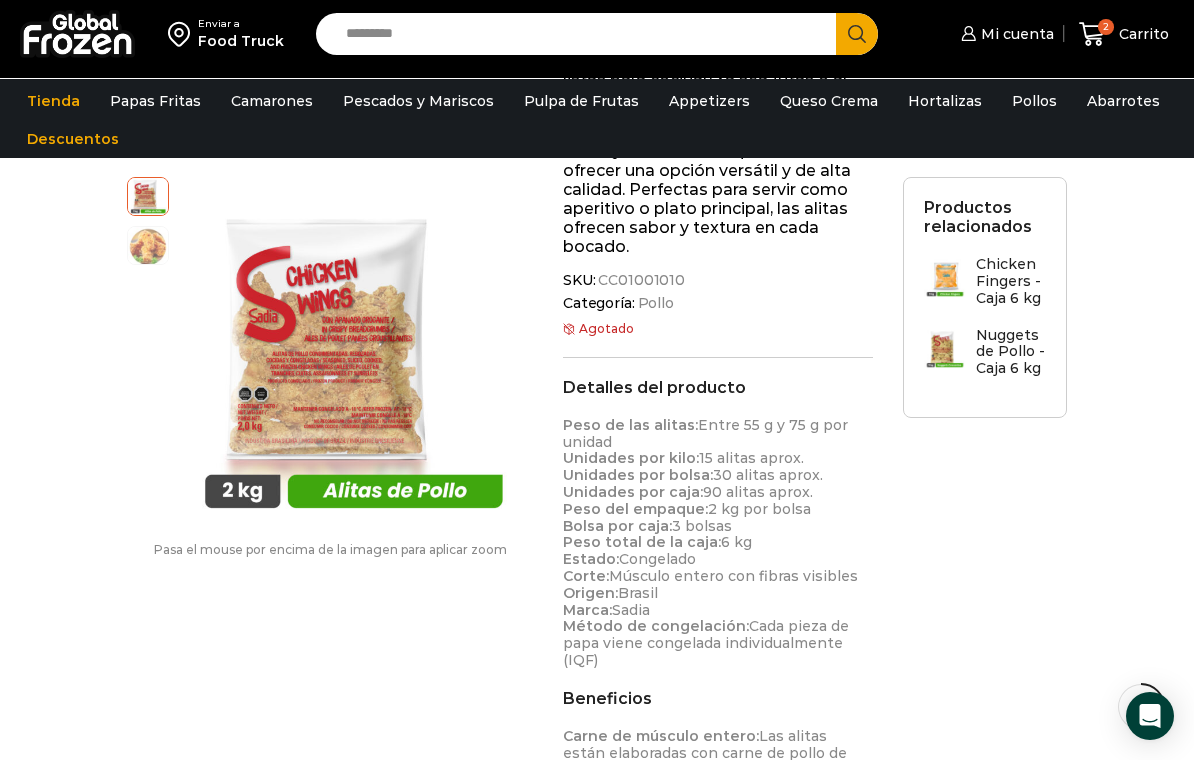 click at bounding box center (945, 277) 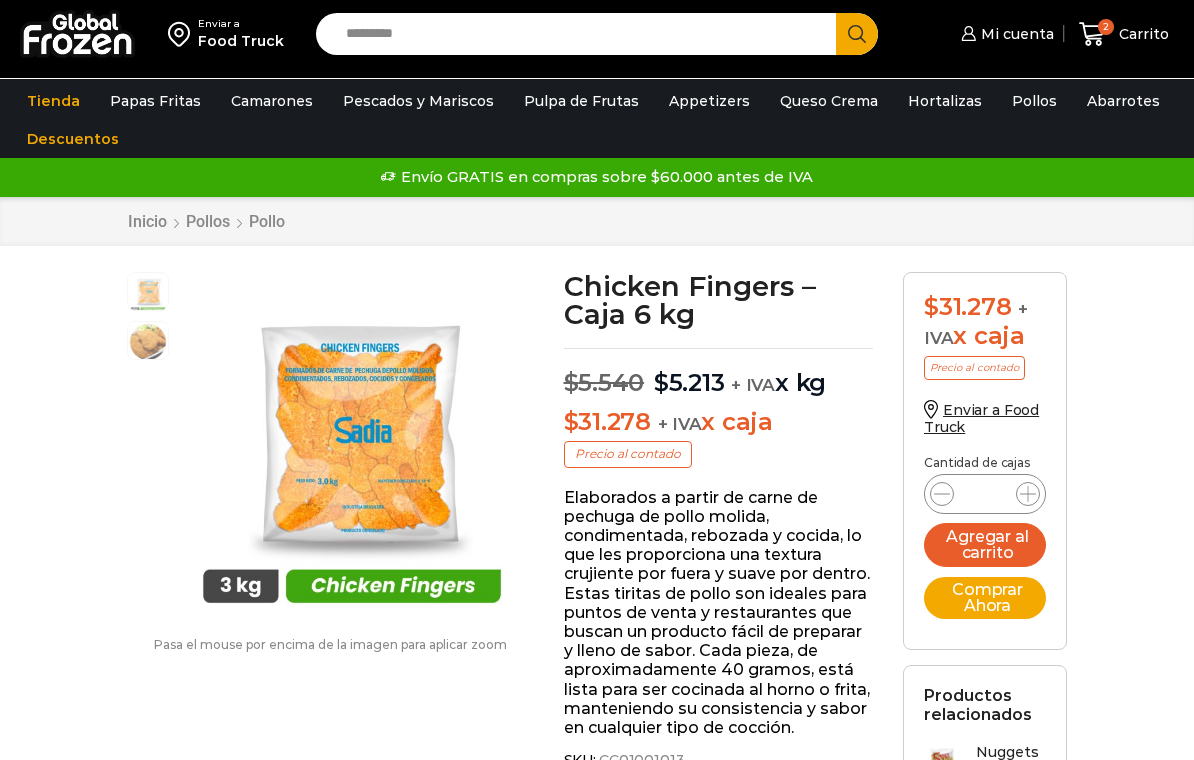 scroll, scrollTop: 0, scrollLeft: 0, axis: both 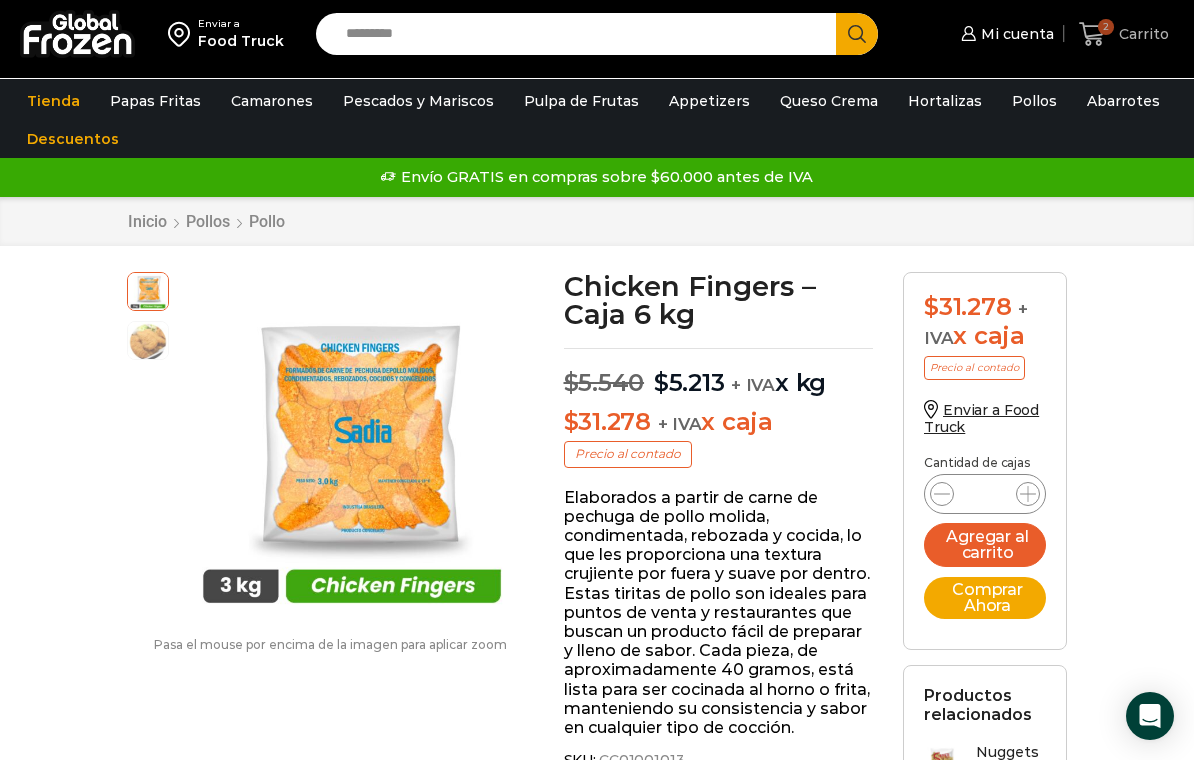 click on "Carrito" at bounding box center (1141, 34) 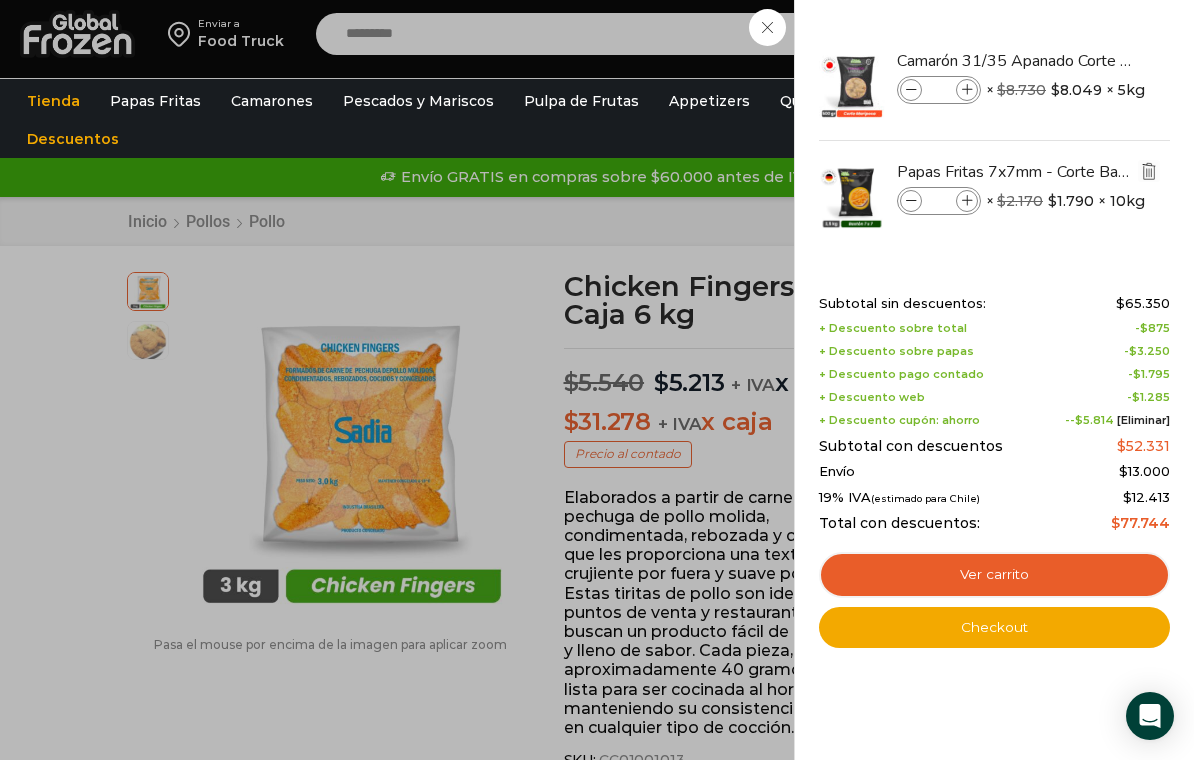click at bounding box center (1149, 171) 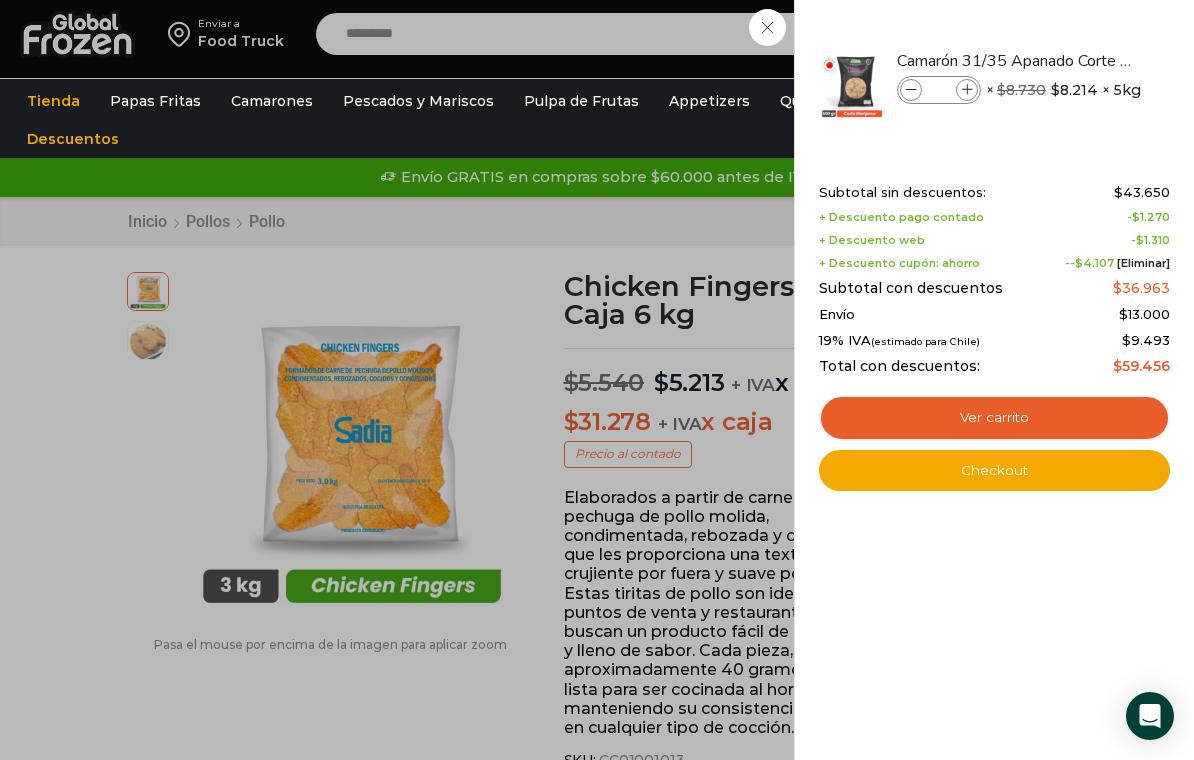 click on "1
Carrito
1
1
Shopping Cart
*" at bounding box center (1124, 34) 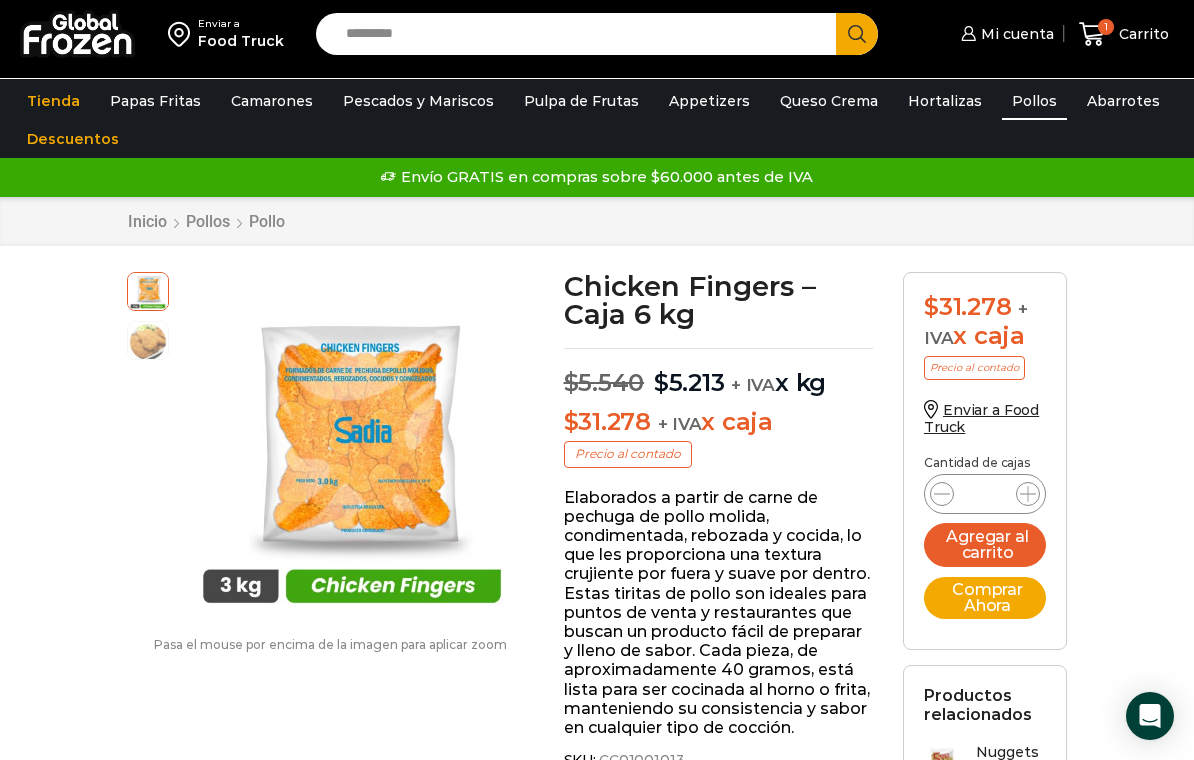 click on "Pollos" at bounding box center (1034, 101) 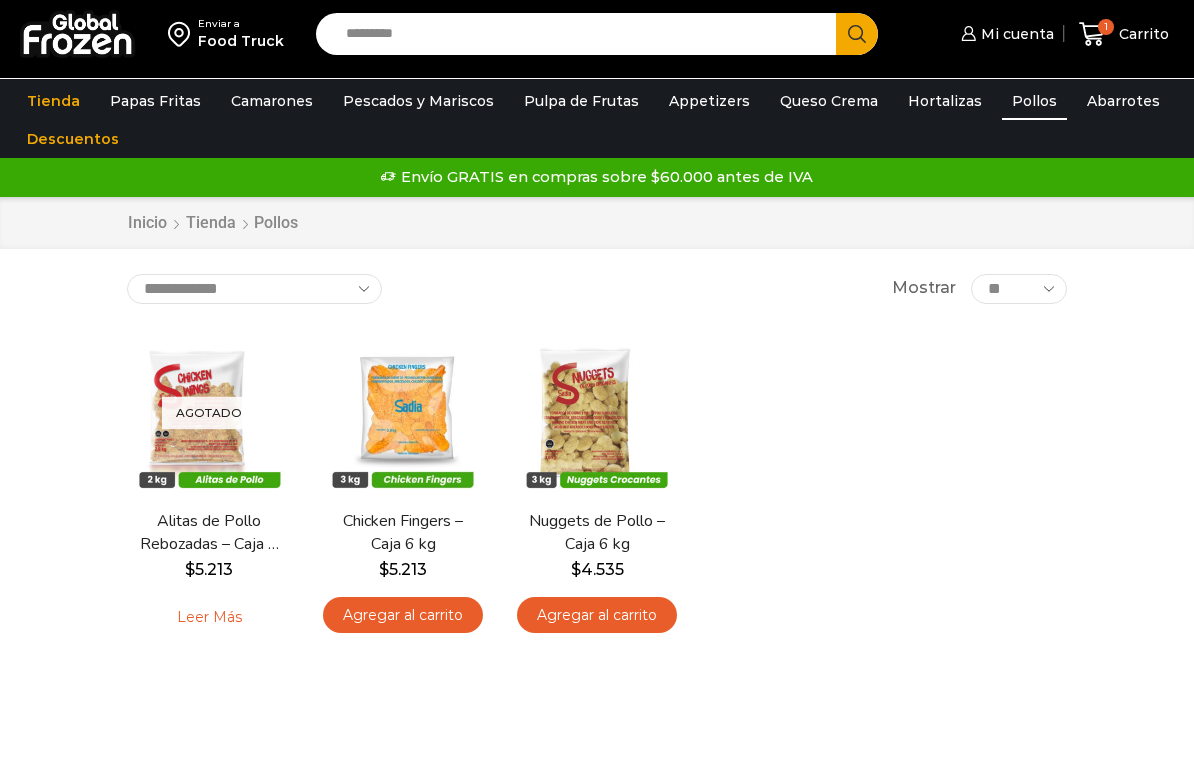 scroll, scrollTop: 0, scrollLeft: 0, axis: both 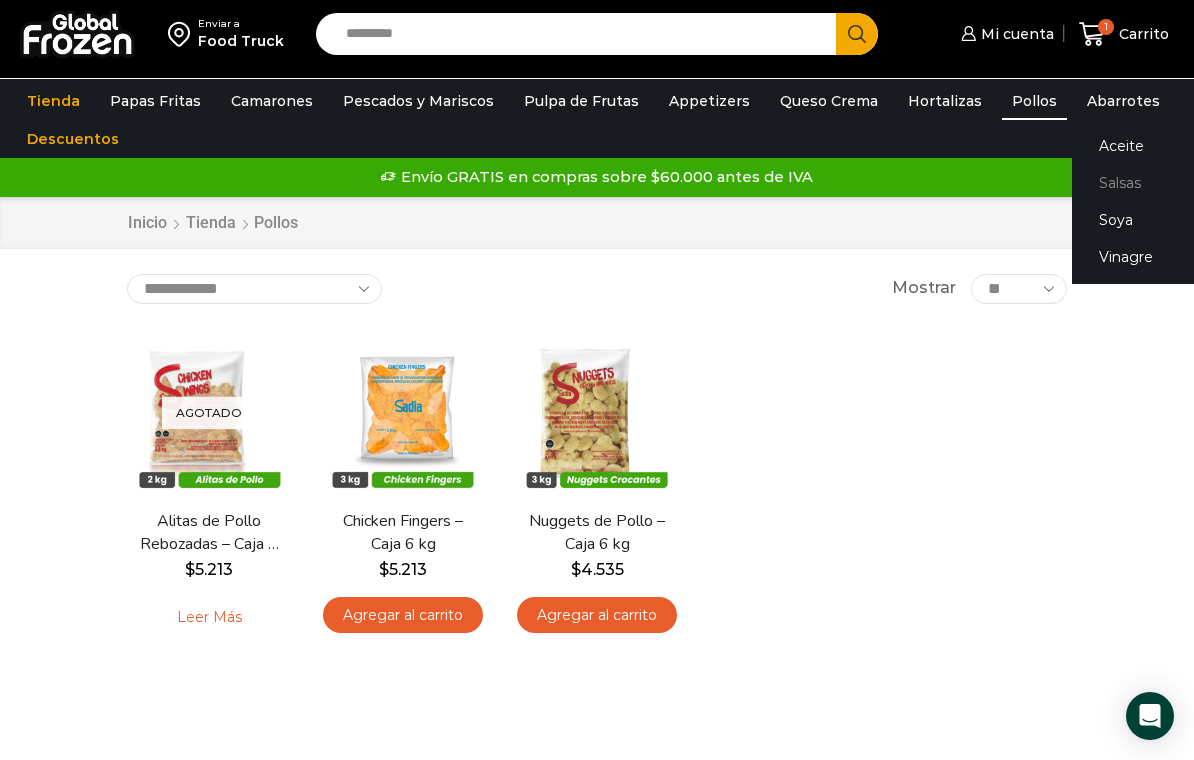 click on "Salsas" at bounding box center (1198, 183) 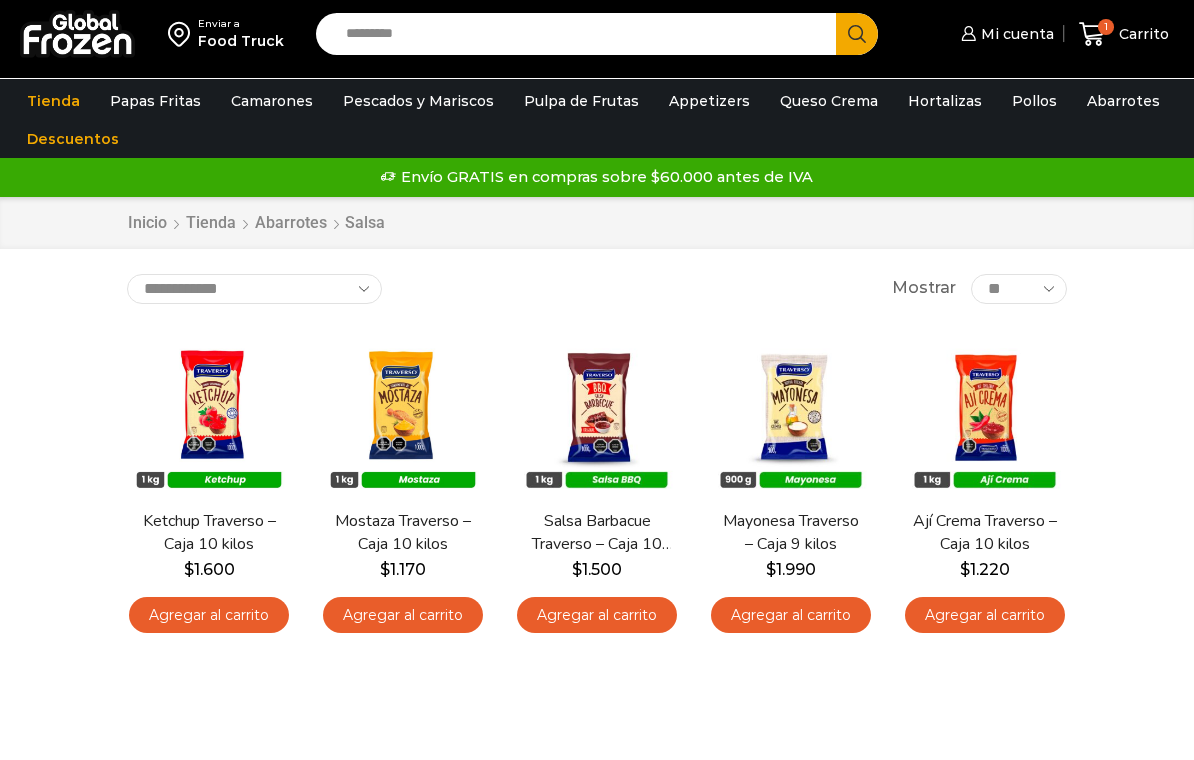 scroll, scrollTop: 0, scrollLeft: 0, axis: both 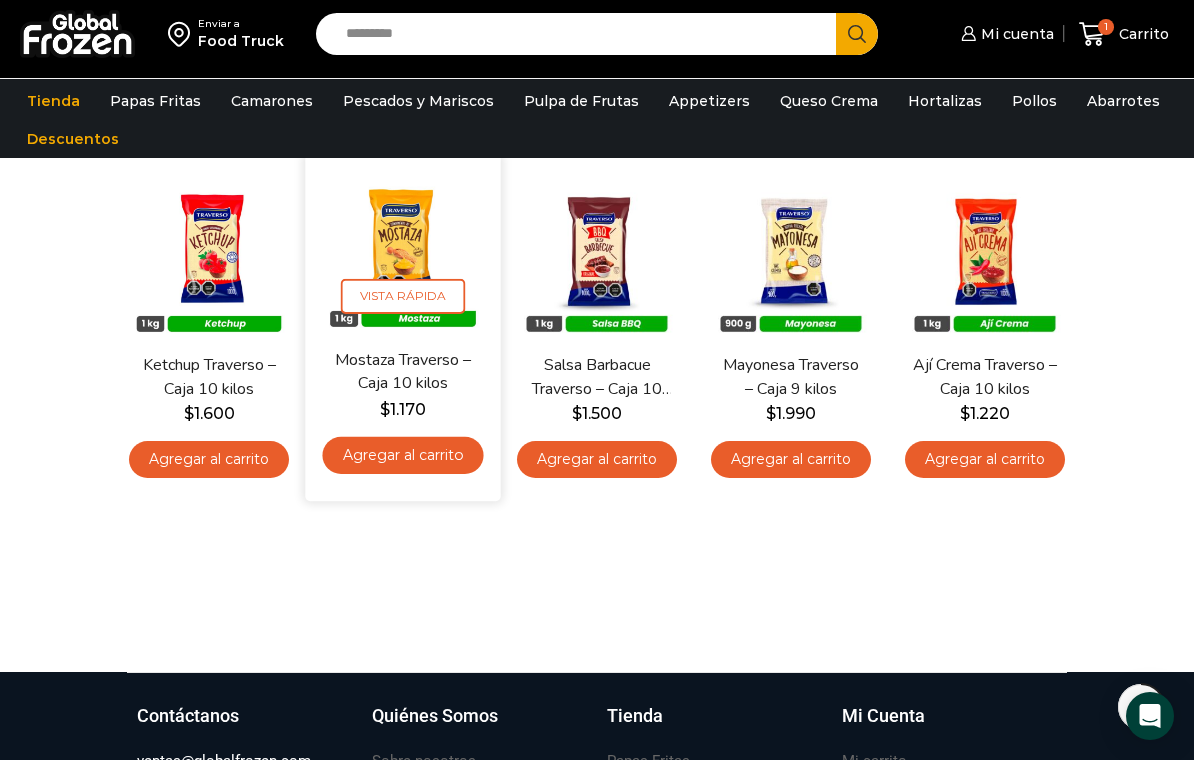 click on "Agregar al carrito" at bounding box center [402, 455] 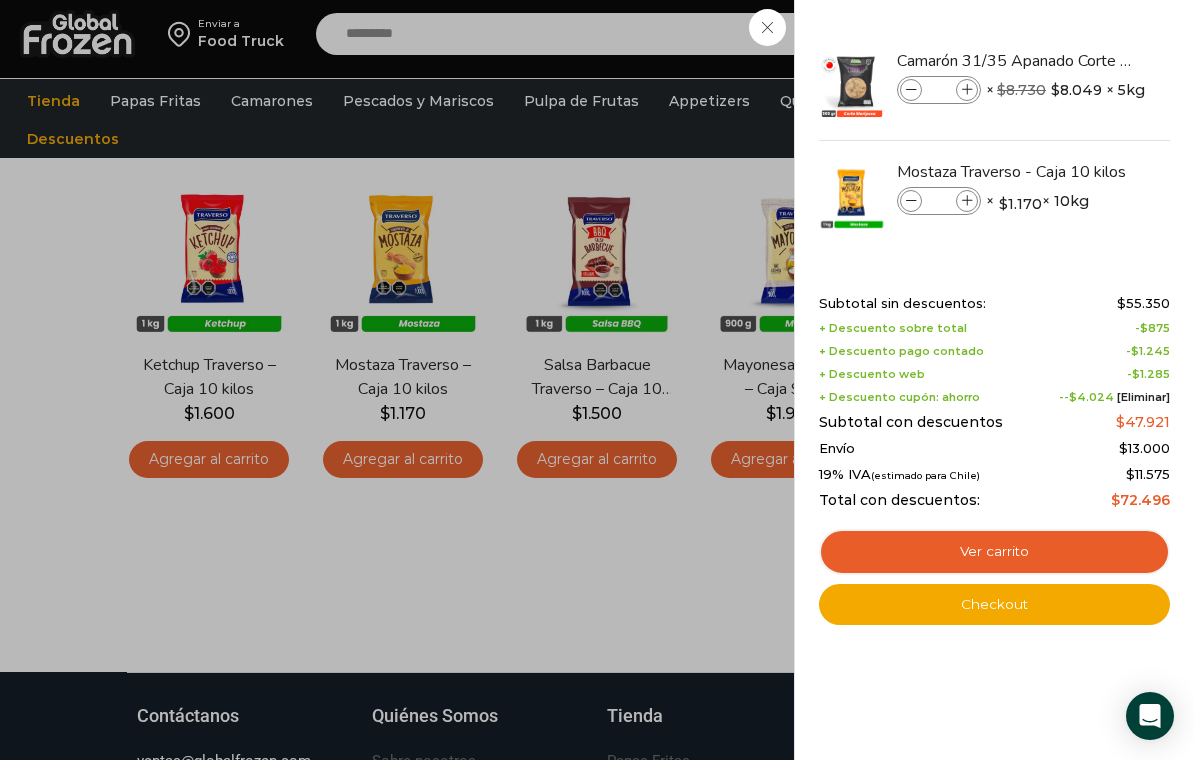 click on "2
Carrito
2
2
Shopping Cart
*" at bounding box center [1124, 34] 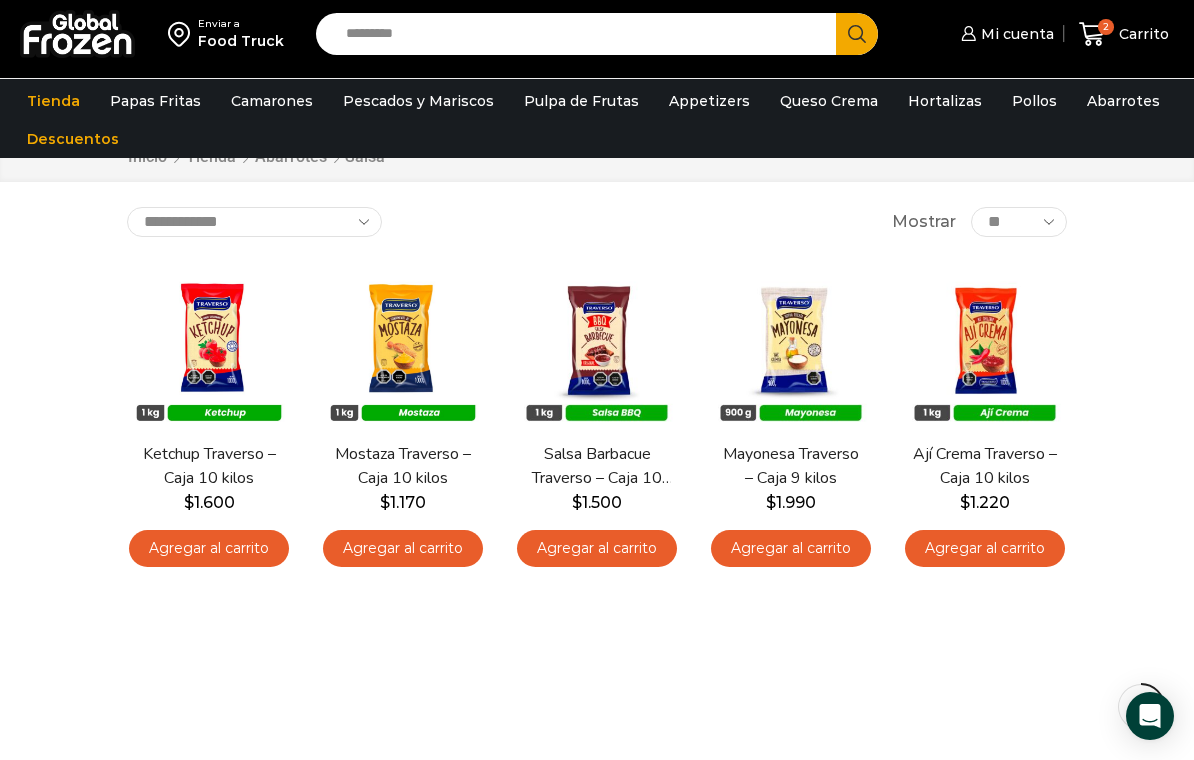 scroll, scrollTop: 0, scrollLeft: 0, axis: both 